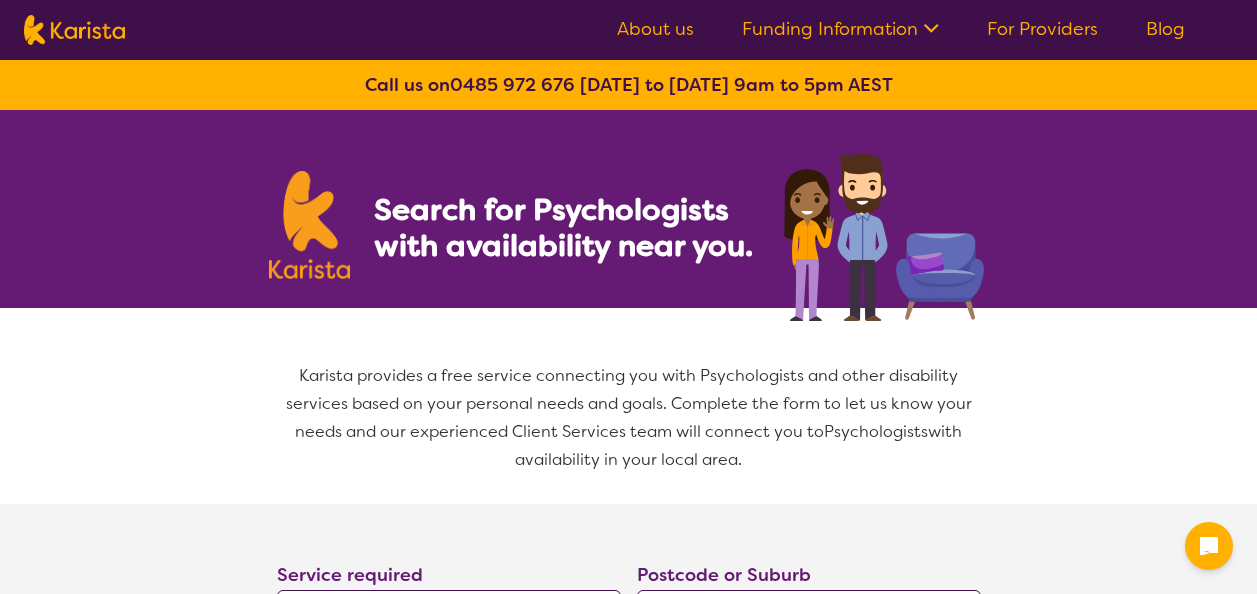 select on "Psychology" 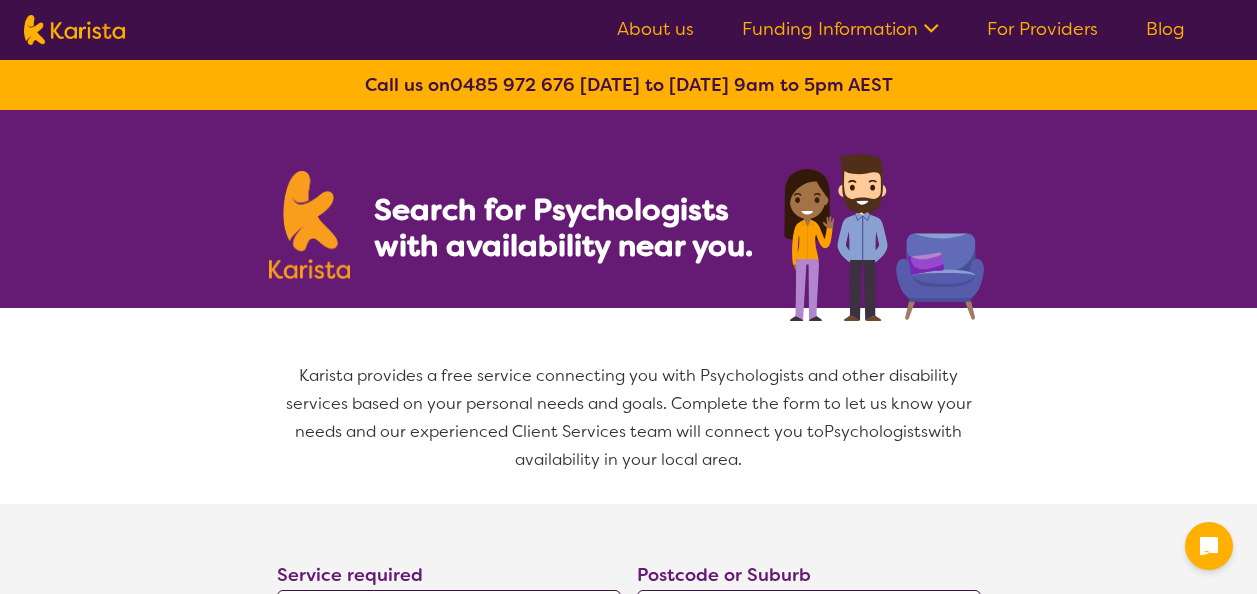 scroll, scrollTop: 307, scrollLeft: 0, axis: vertical 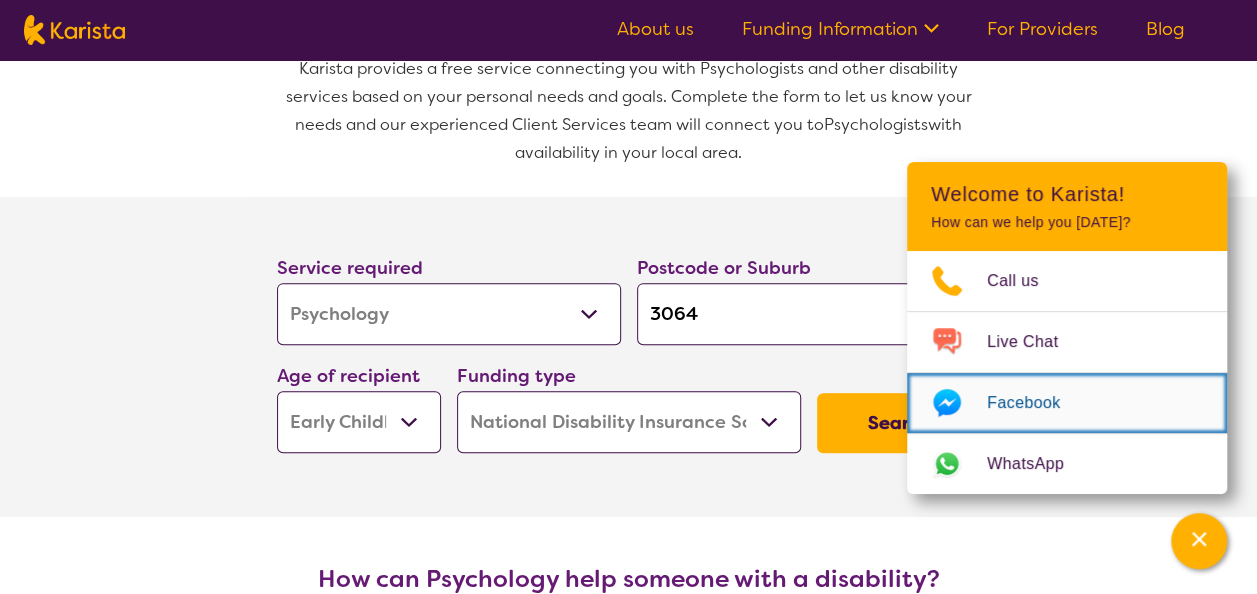 click on "Facebook" at bounding box center [1067, 403] 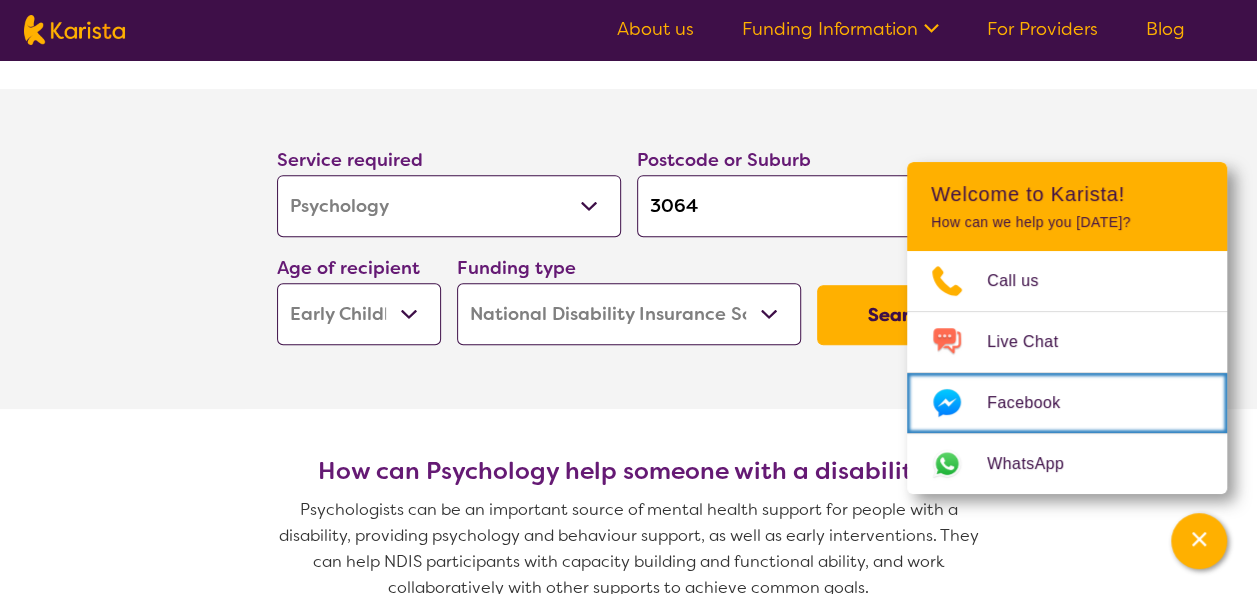 scroll, scrollTop: 414, scrollLeft: 0, axis: vertical 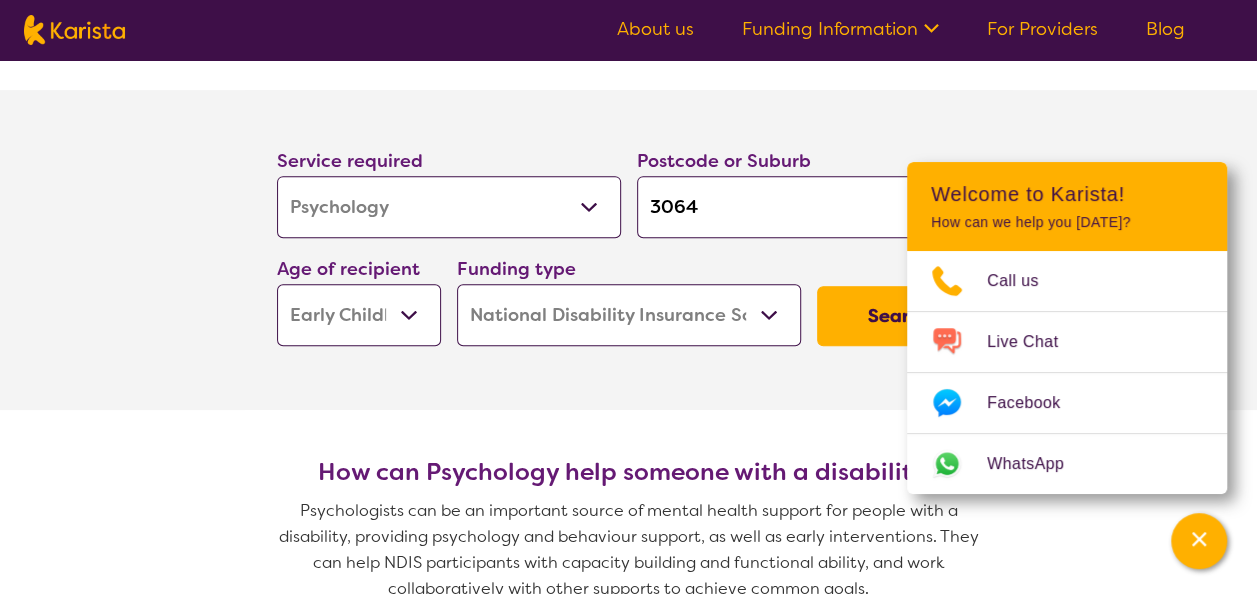click on "Search" at bounding box center [899, 316] 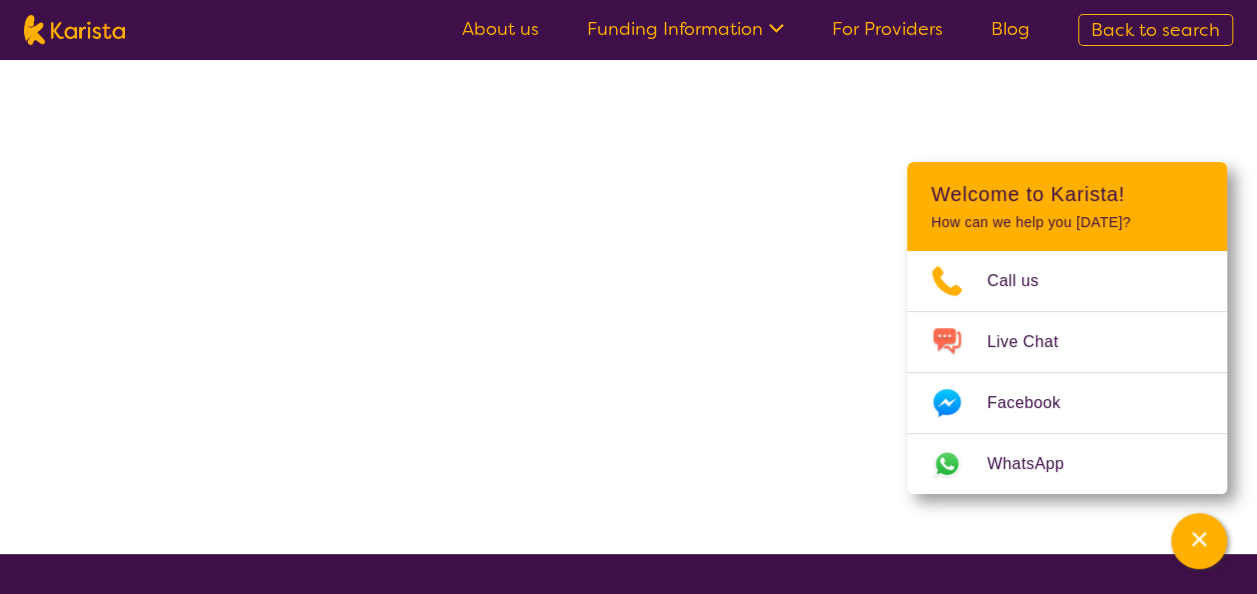scroll, scrollTop: 0, scrollLeft: 0, axis: both 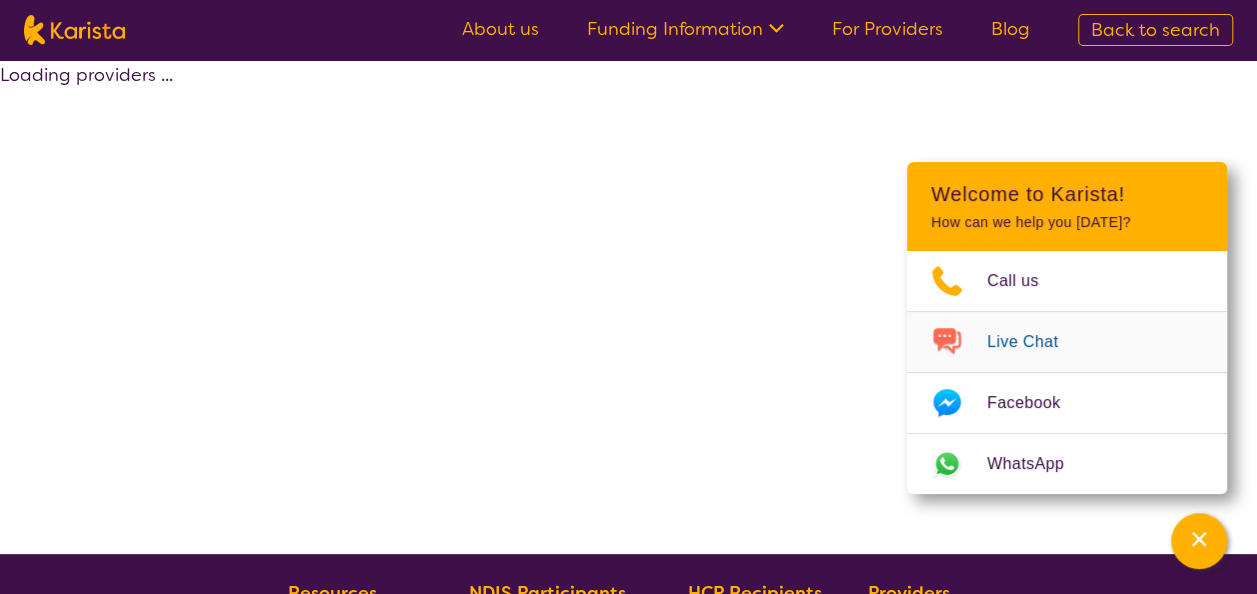 select on "by_score" 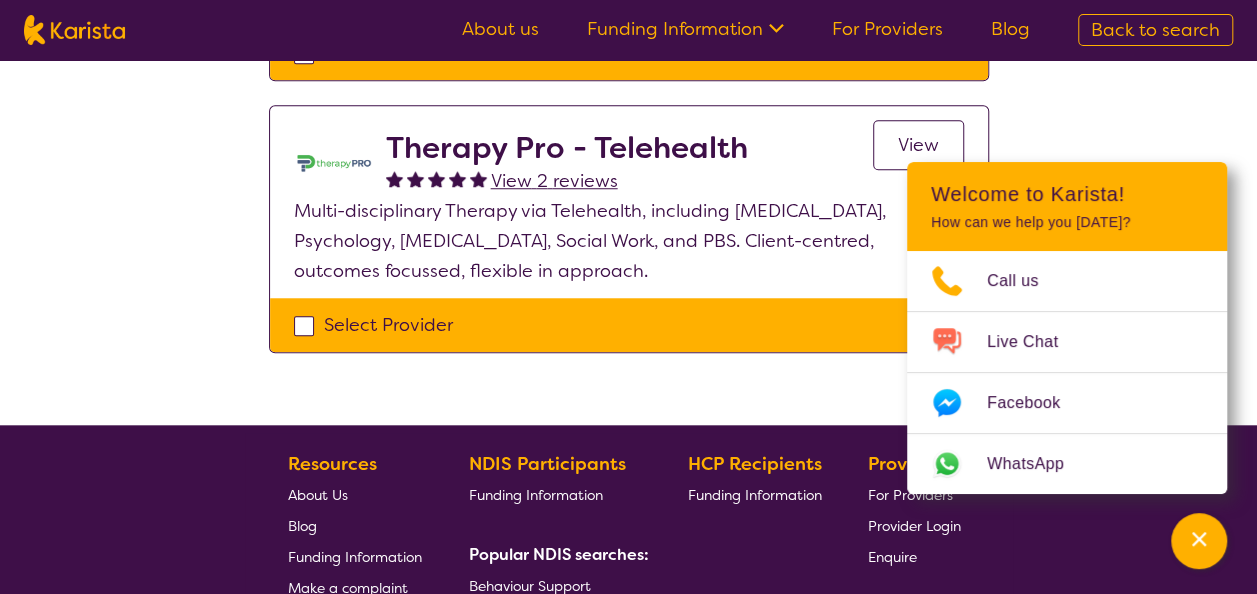 scroll, scrollTop: 765, scrollLeft: 0, axis: vertical 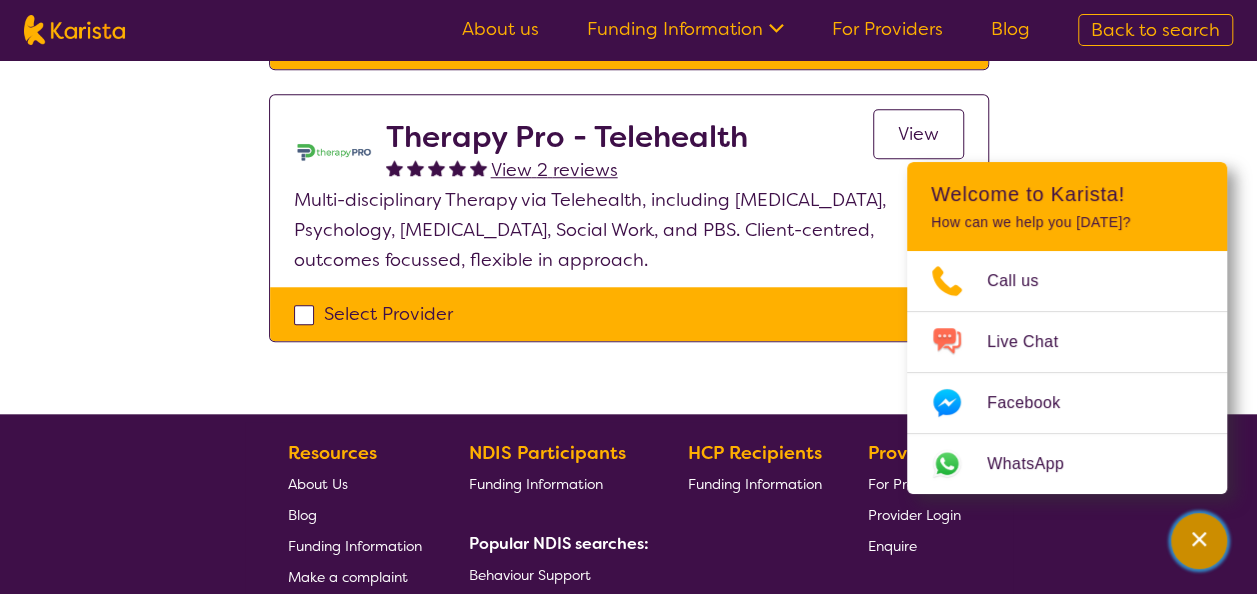 click at bounding box center [1199, 541] 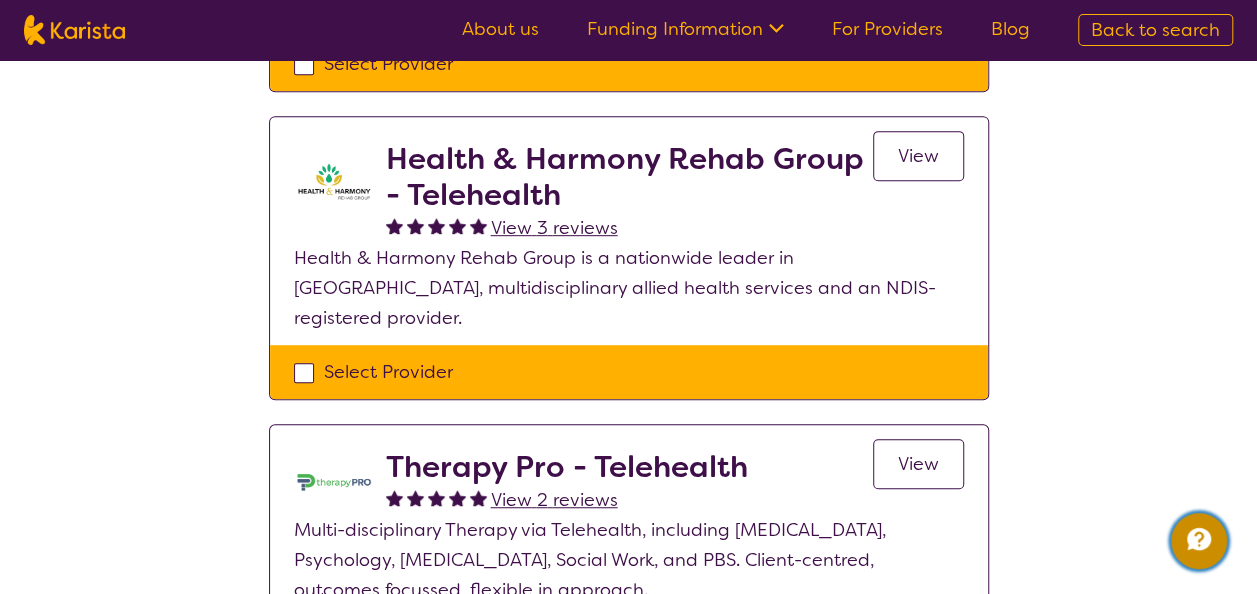 scroll, scrollTop: 0, scrollLeft: 0, axis: both 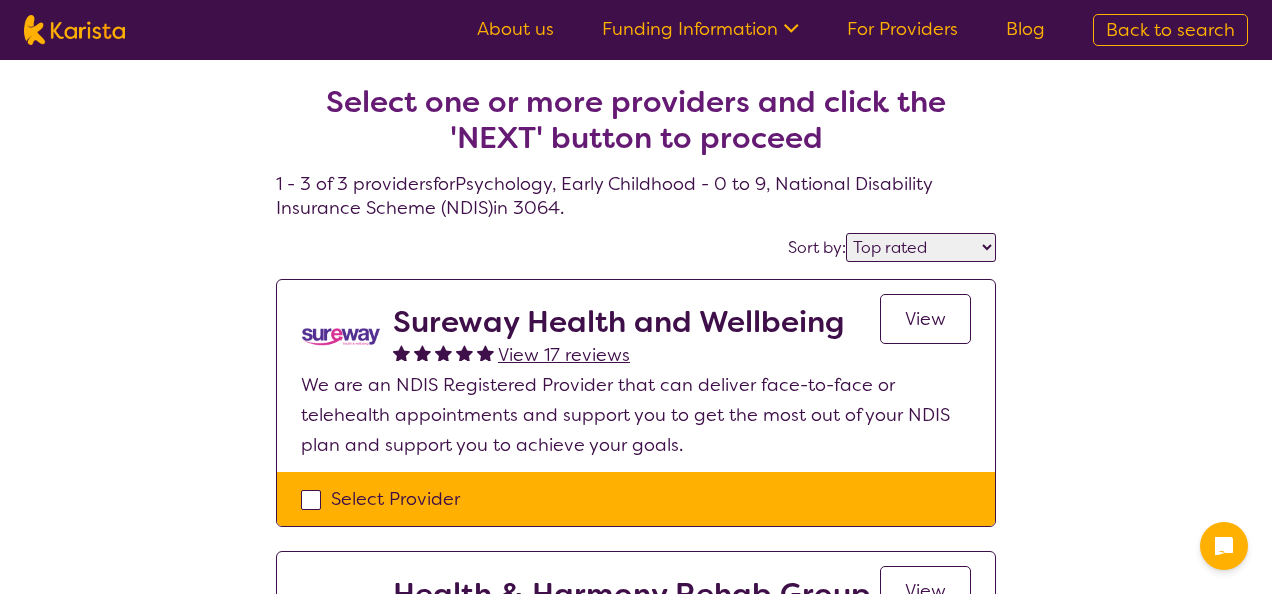 select on "by_score" 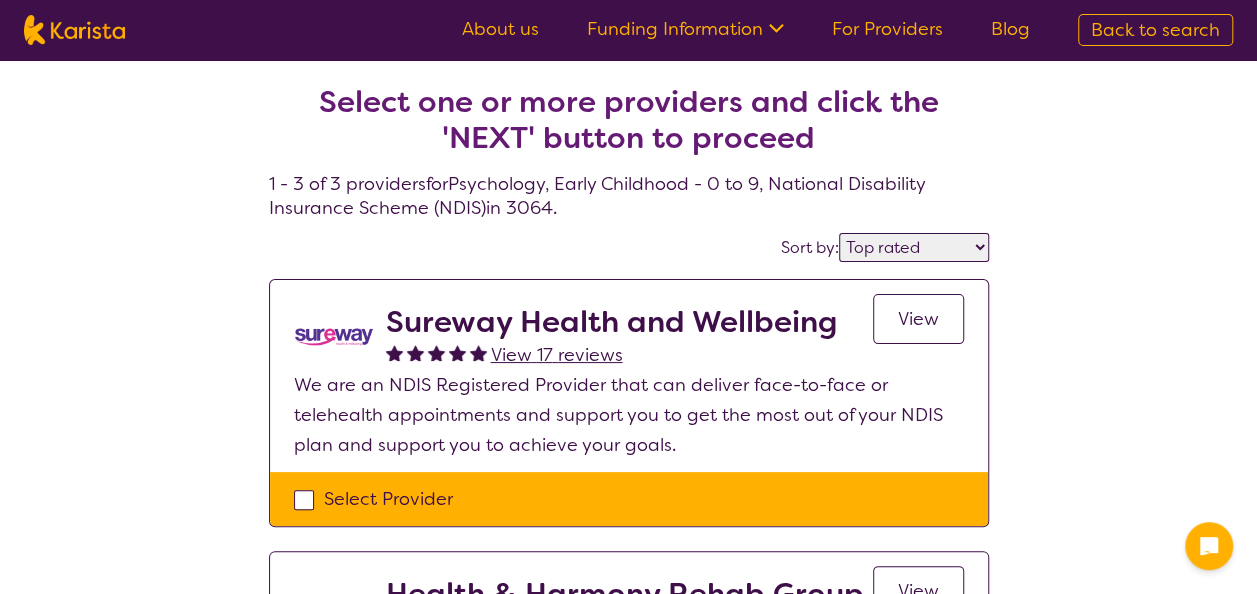 scroll, scrollTop: 150, scrollLeft: 0, axis: vertical 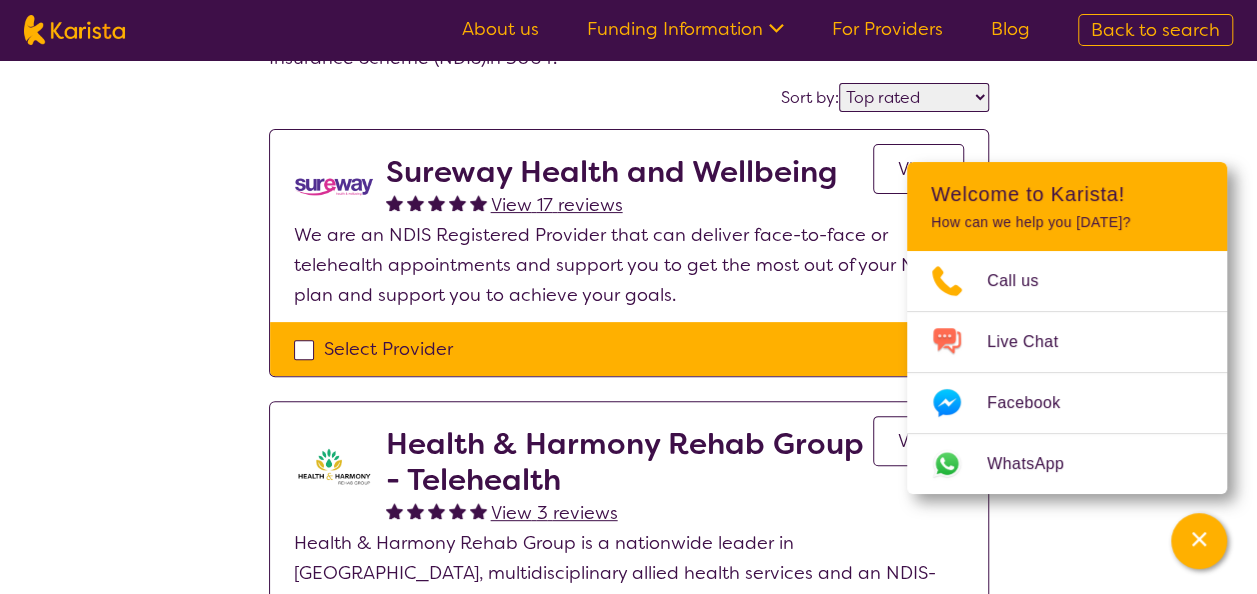 click on "View" at bounding box center [918, 169] 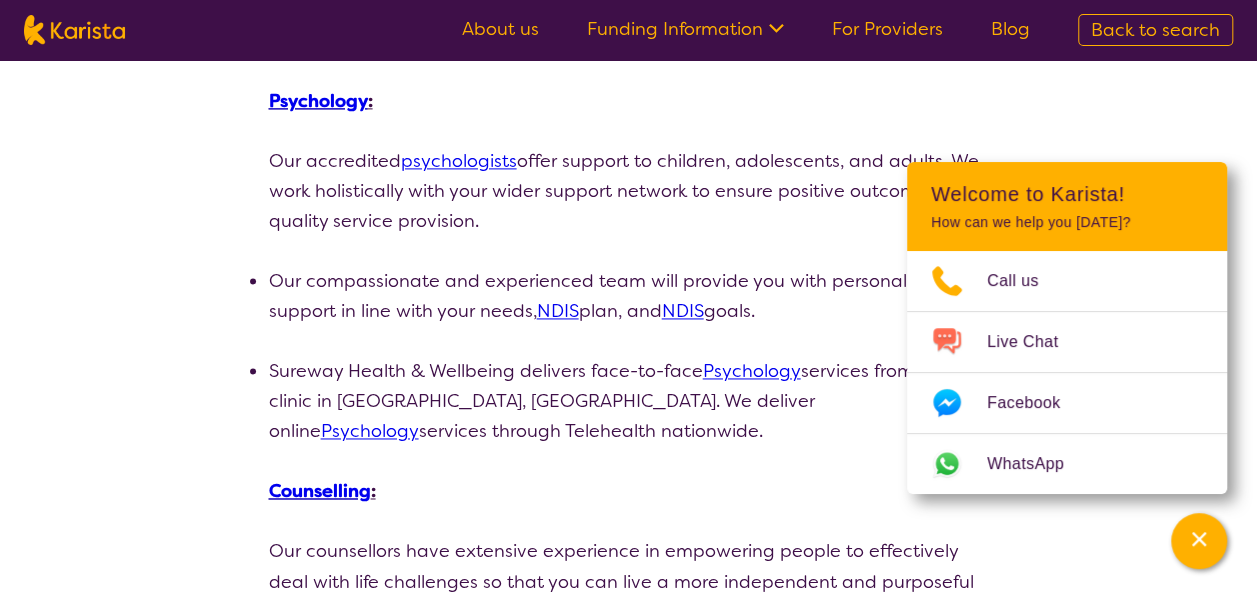 scroll, scrollTop: 1257, scrollLeft: 0, axis: vertical 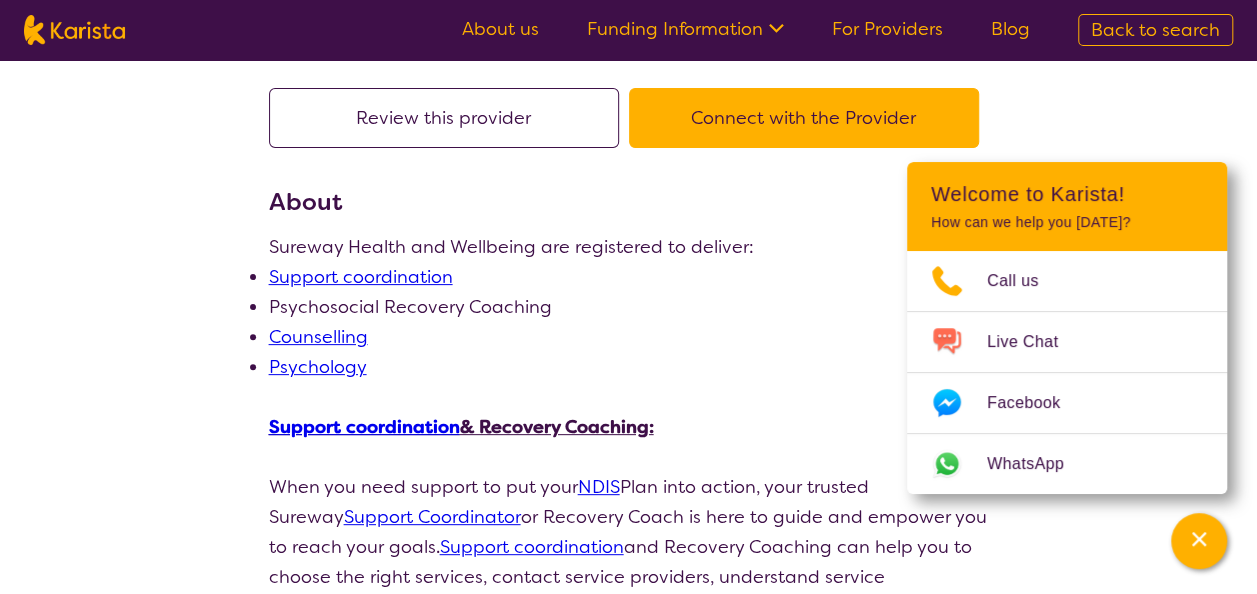 select on "by_score" 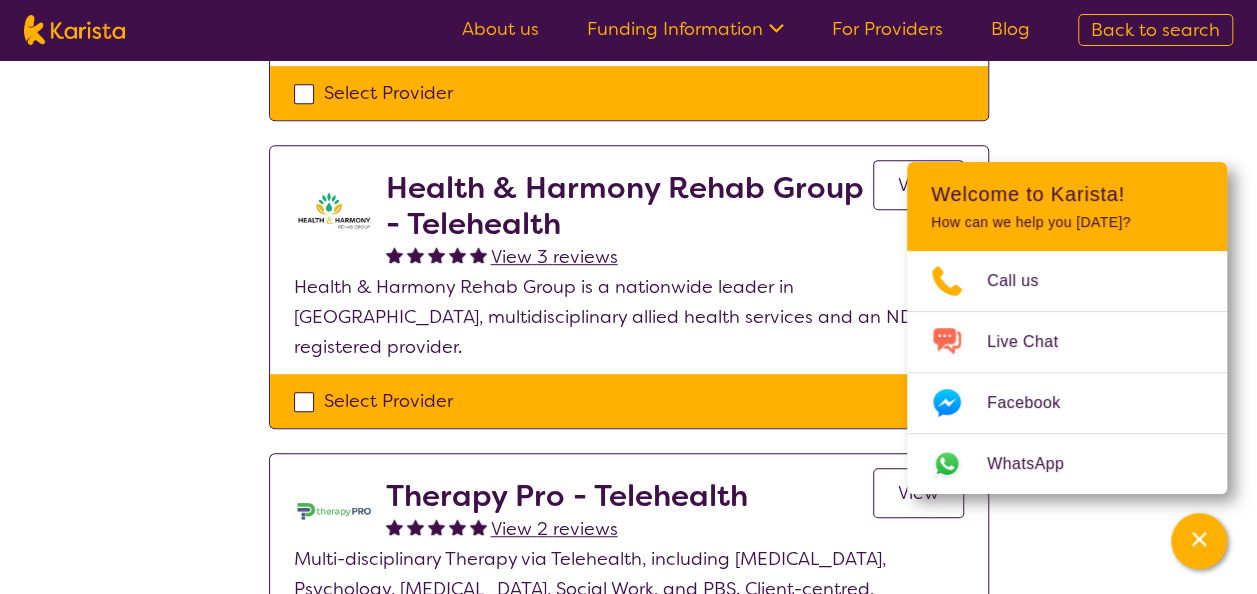 scroll, scrollTop: 422, scrollLeft: 0, axis: vertical 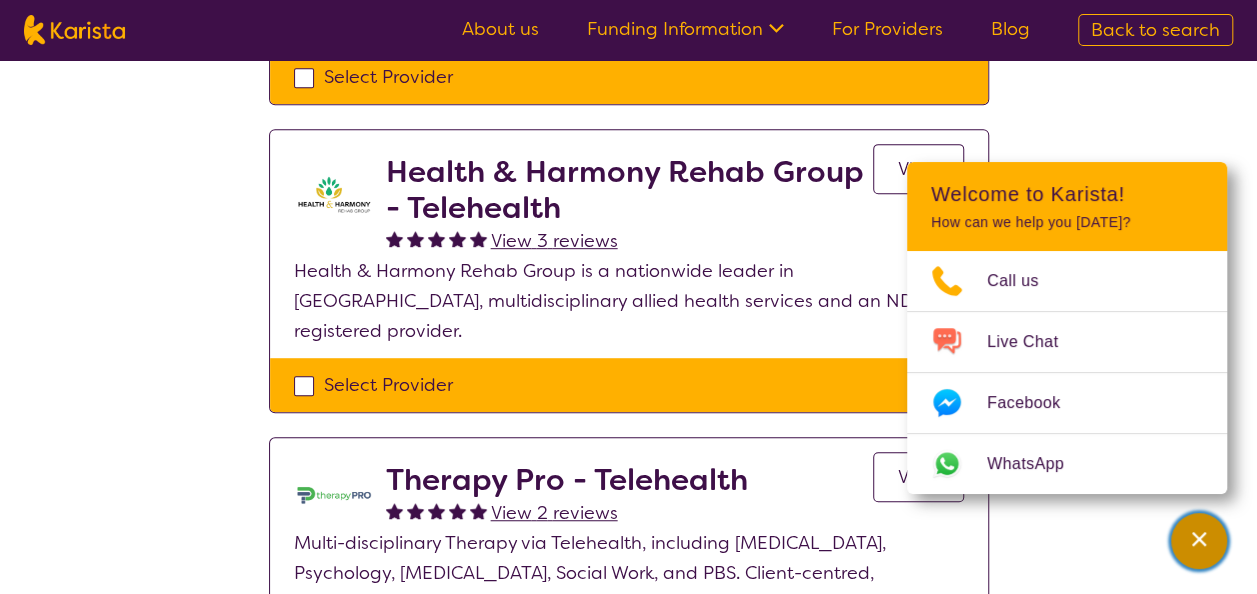 click at bounding box center (1199, 541) 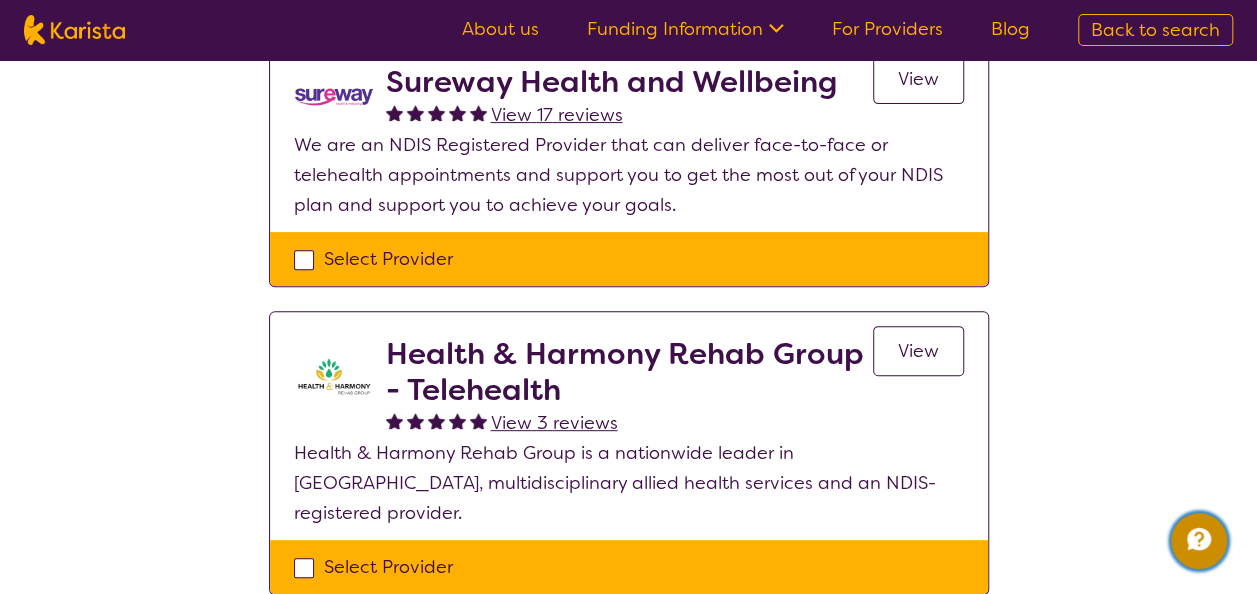 scroll, scrollTop: 0, scrollLeft: 0, axis: both 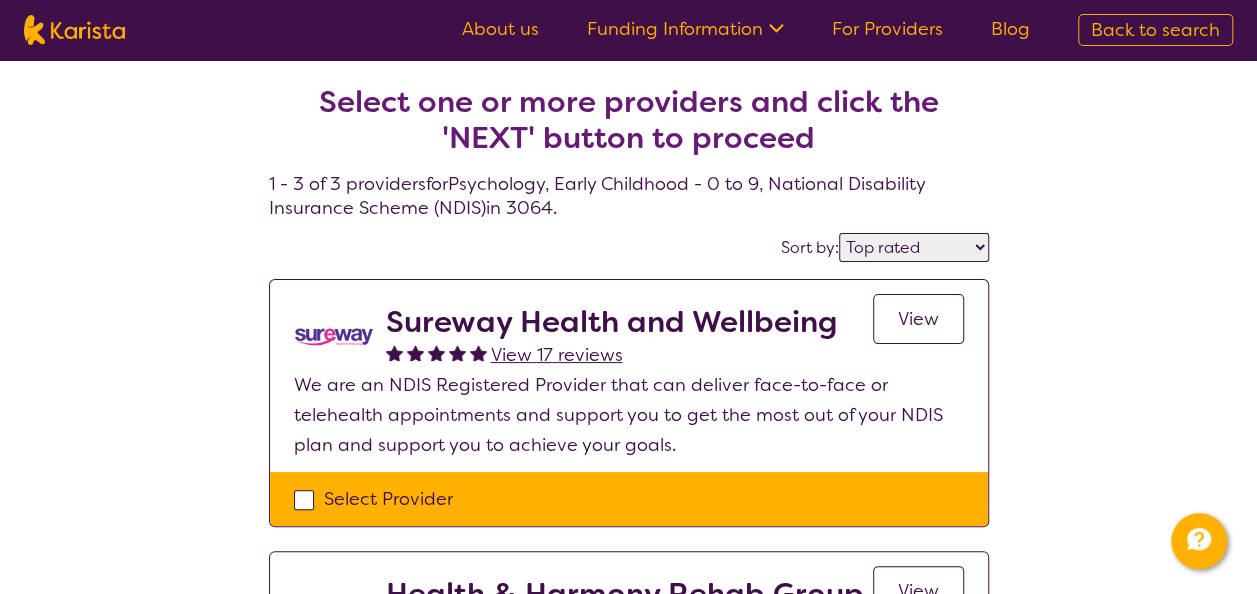 click on "View" at bounding box center [918, 319] 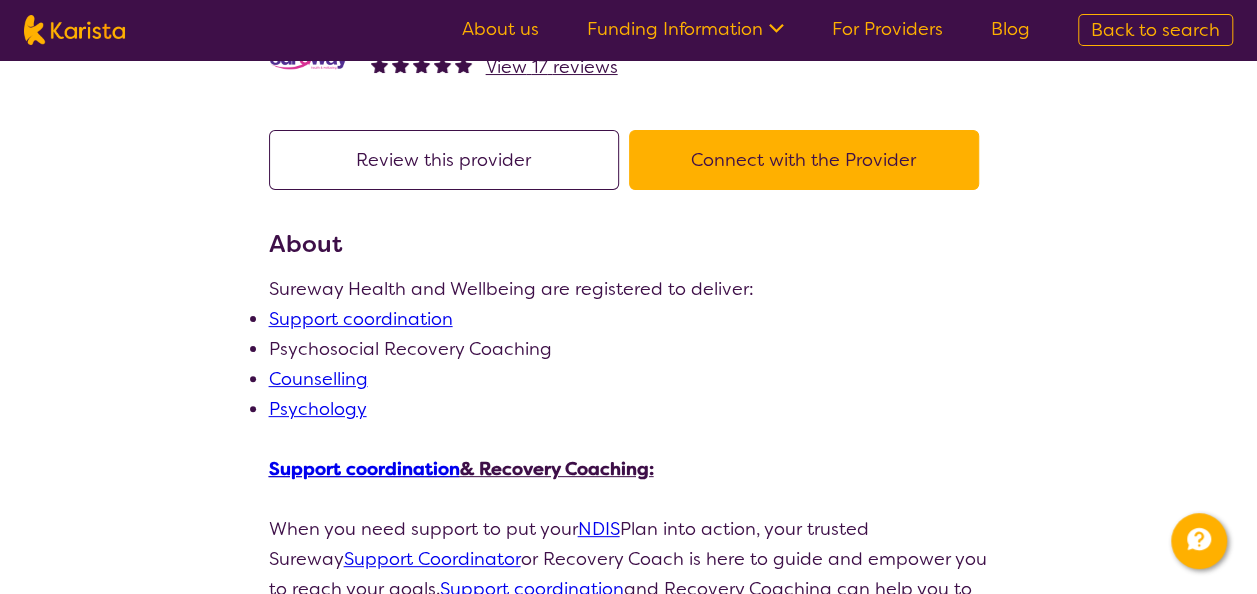scroll, scrollTop: 109, scrollLeft: 0, axis: vertical 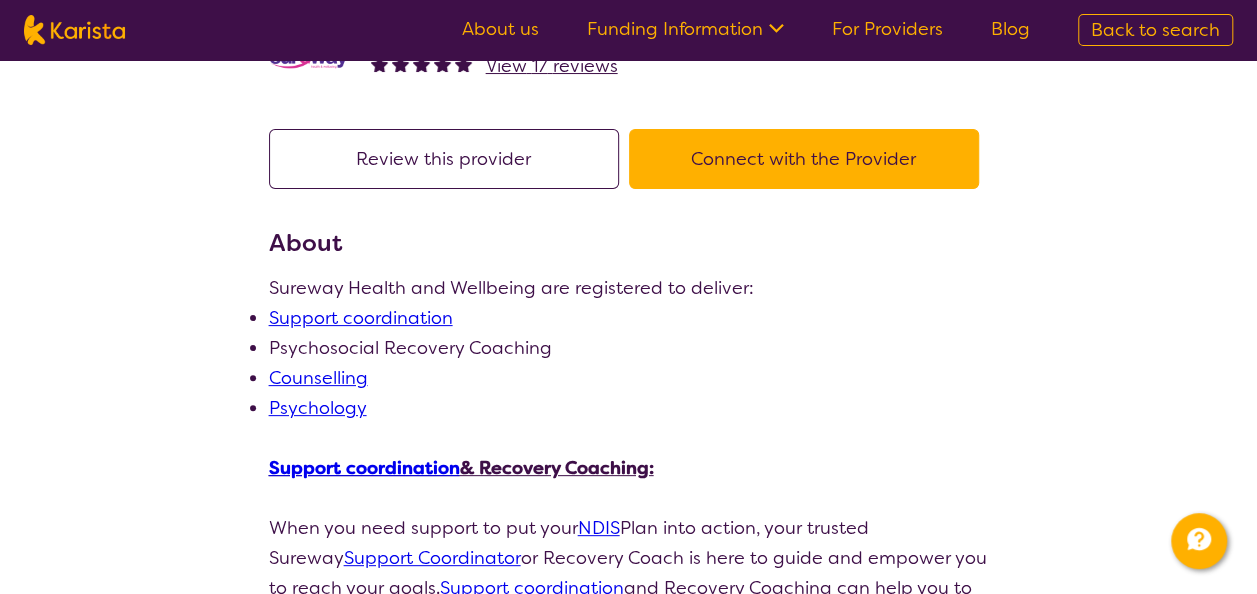 click on "Connect with the Provider" at bounding box center [804, 159] 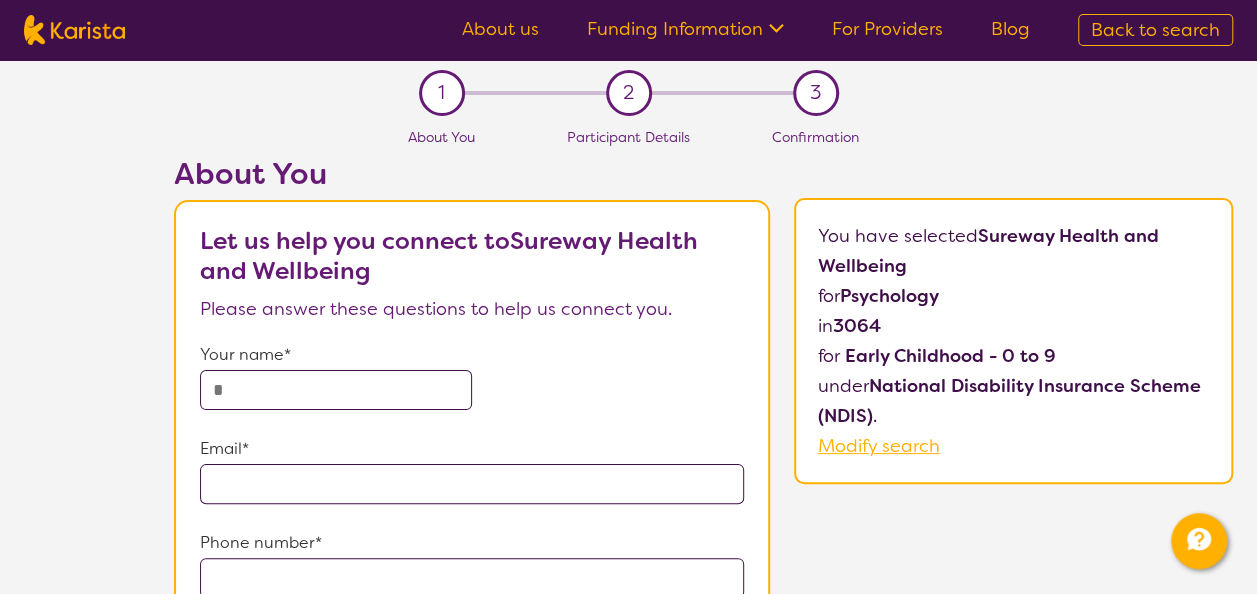 scroll, scrollTop: 169, scrollLeft: 0, axis: vertical 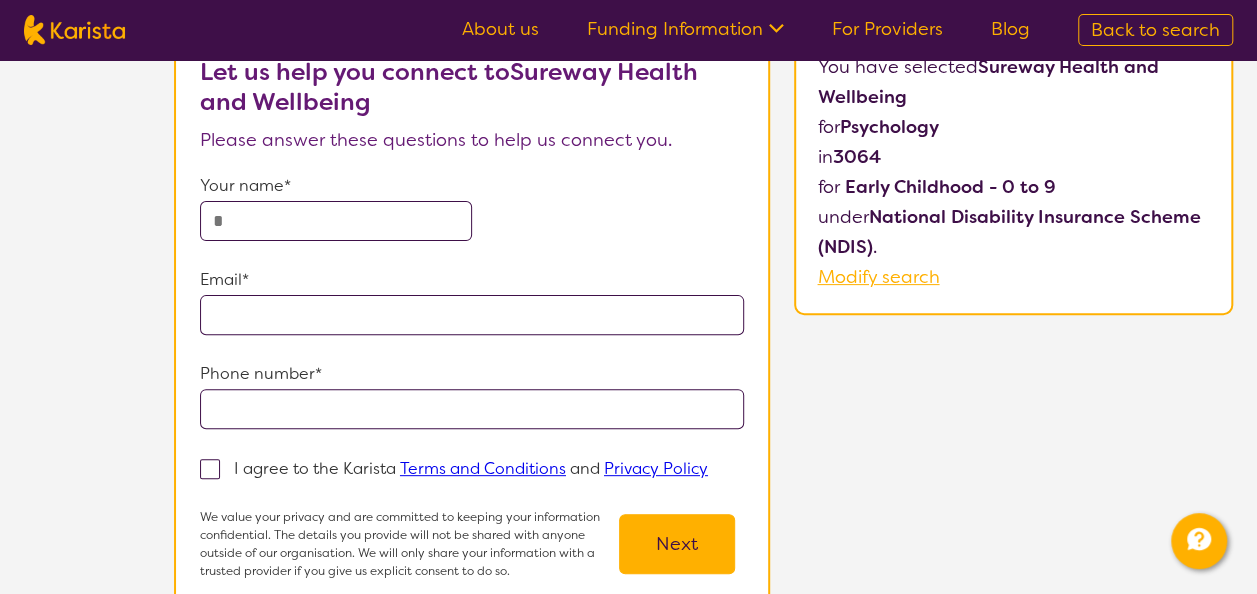 click at bounding box center (336, 221) 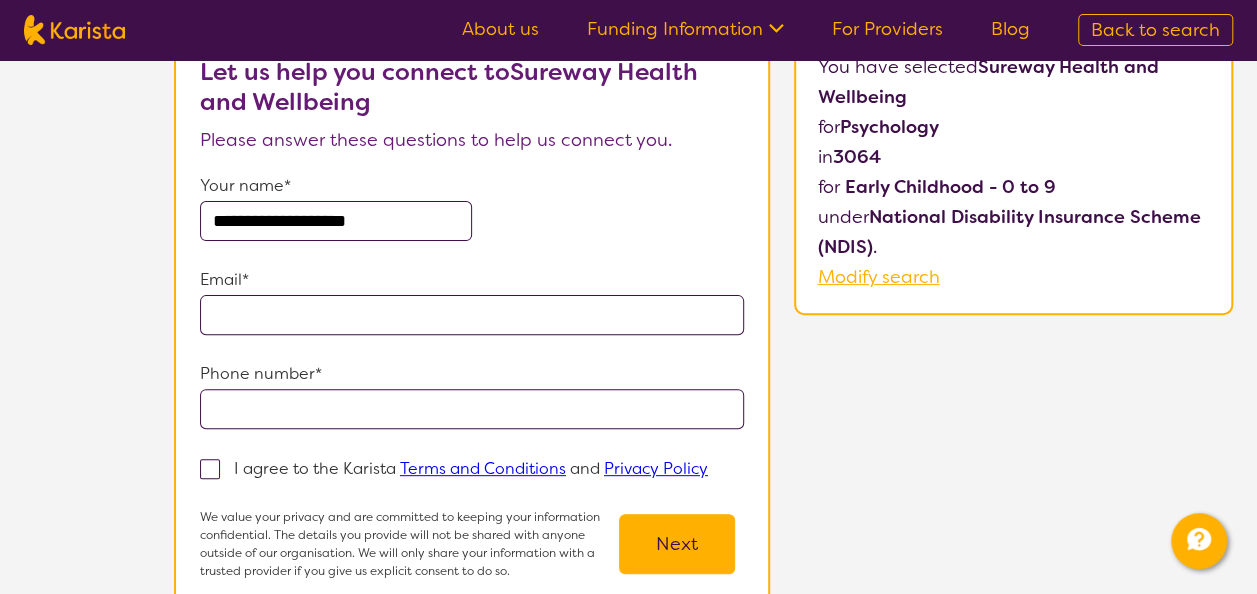 type on "**********" 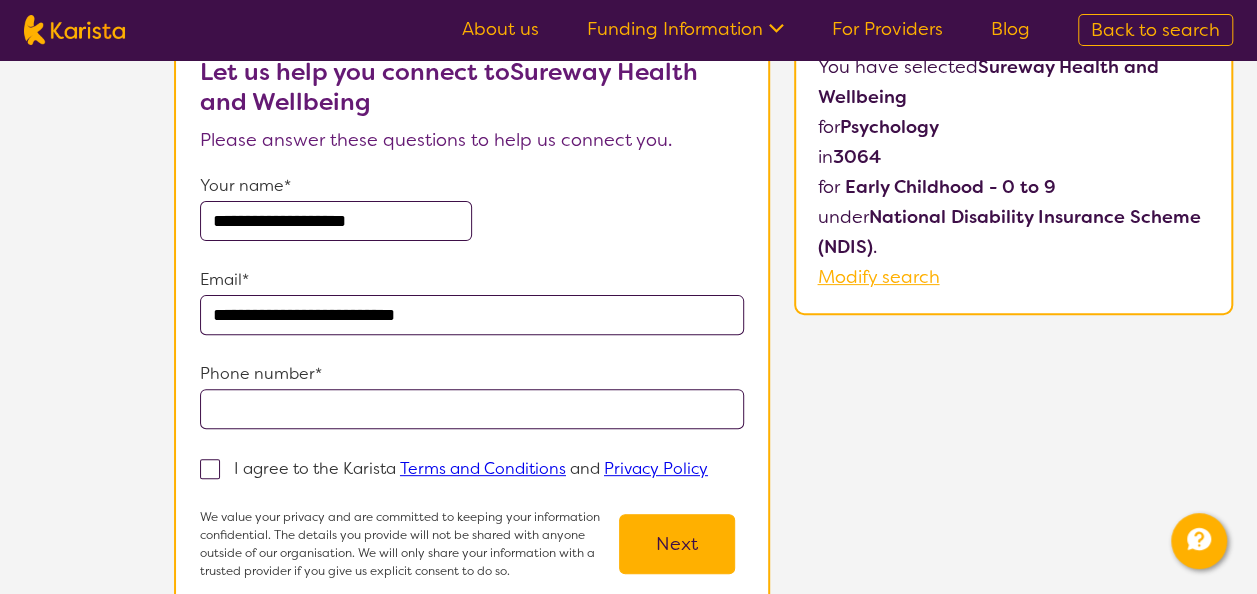 type on "**********" 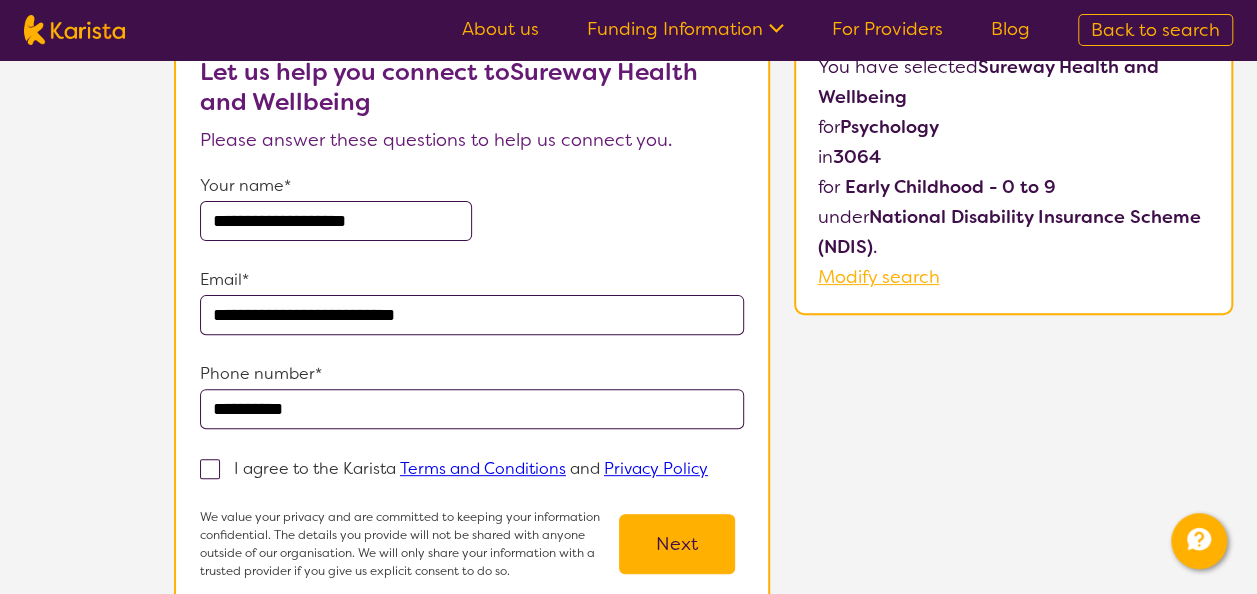 click on "I agree to the Karista   Terms and Conditions   and   Privacy Policy" at bounding box center [471, 468] 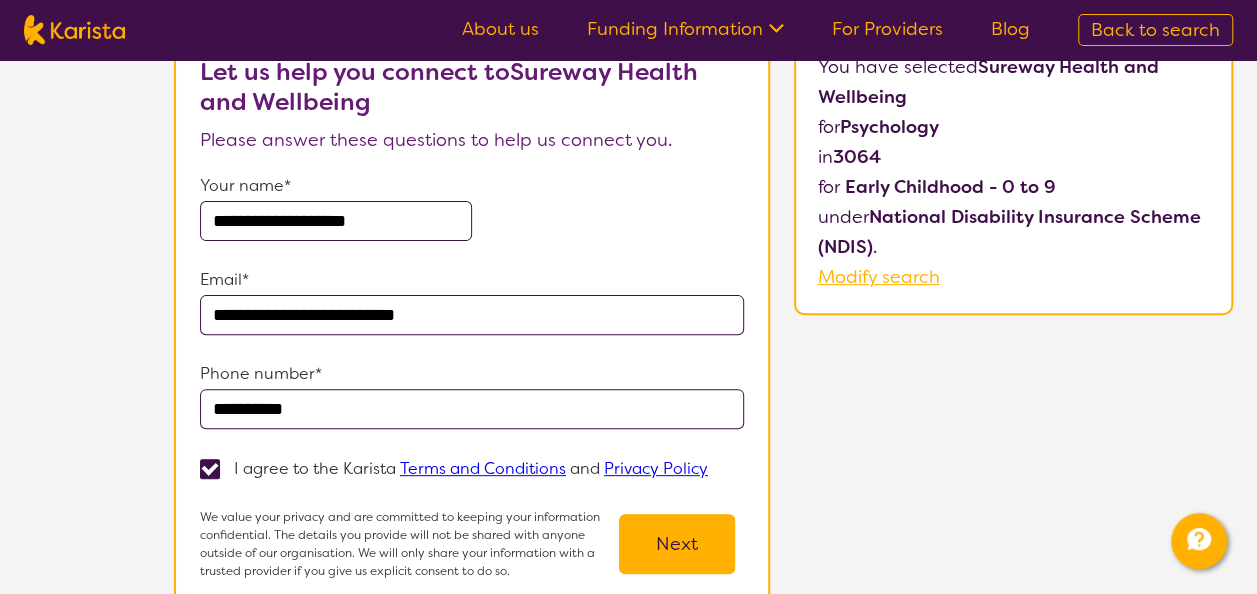 click on "We value your privacy and are committed to keeping your information confidential. The details you provide will not be shared with anyone outside of our organisation. We will only share your information with a trusted provider if you give us explicit consent to do so. Next" at bounding box center [472, 544] 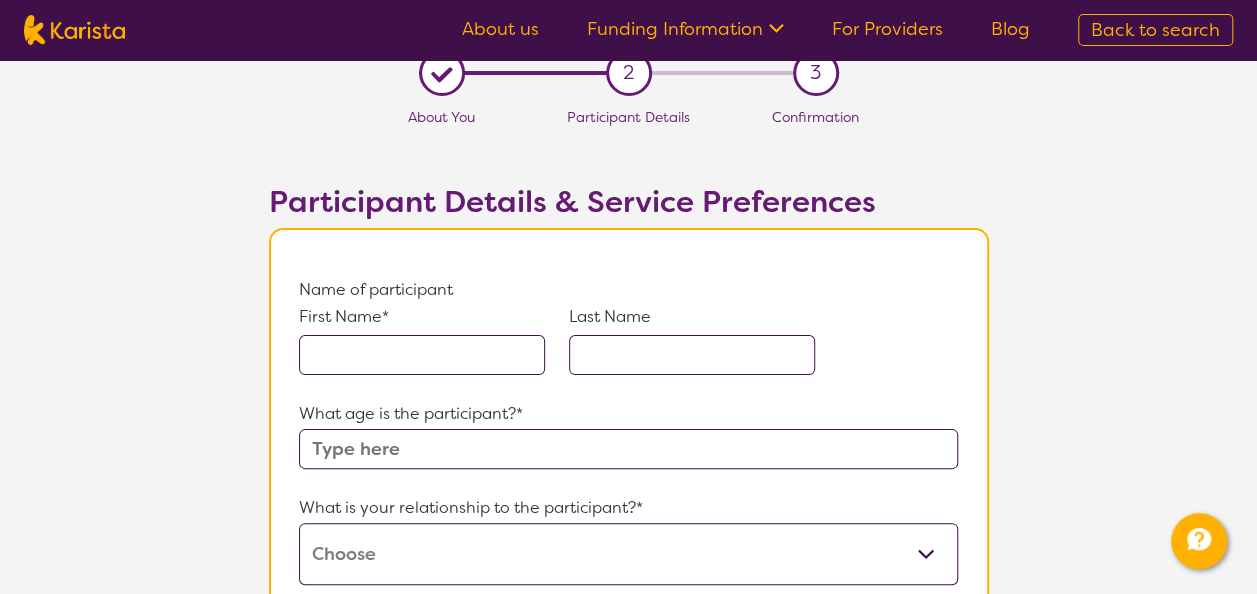 scroll, scrollTop: 23, scrollLeft: 0, axis: vertical 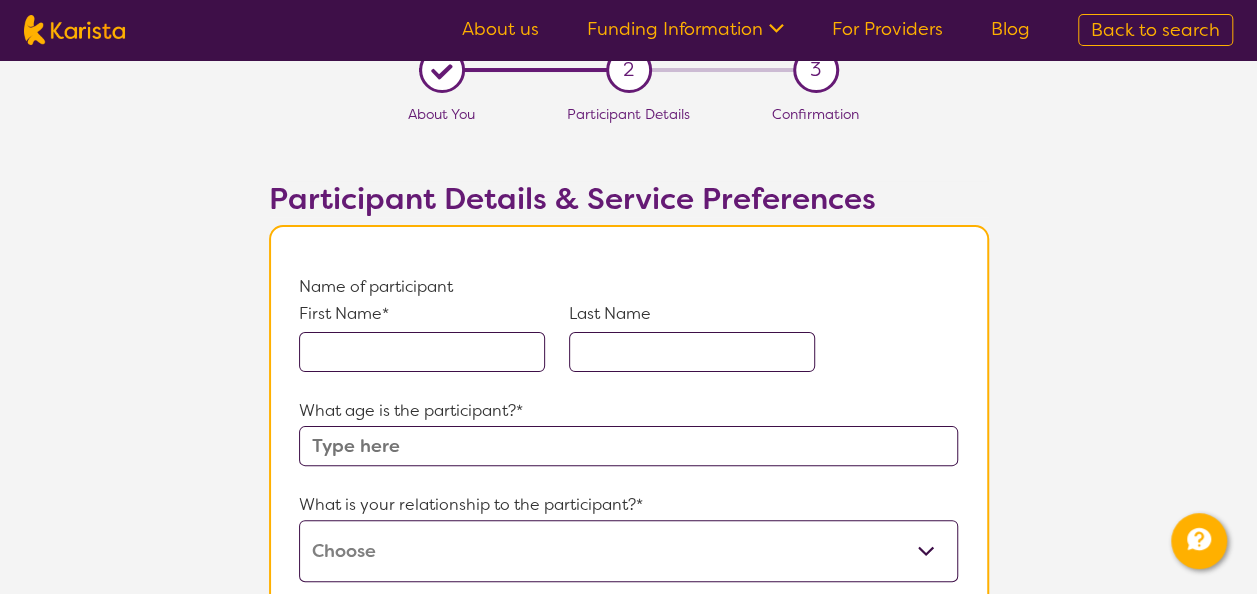click at bounding box center [422, 352] 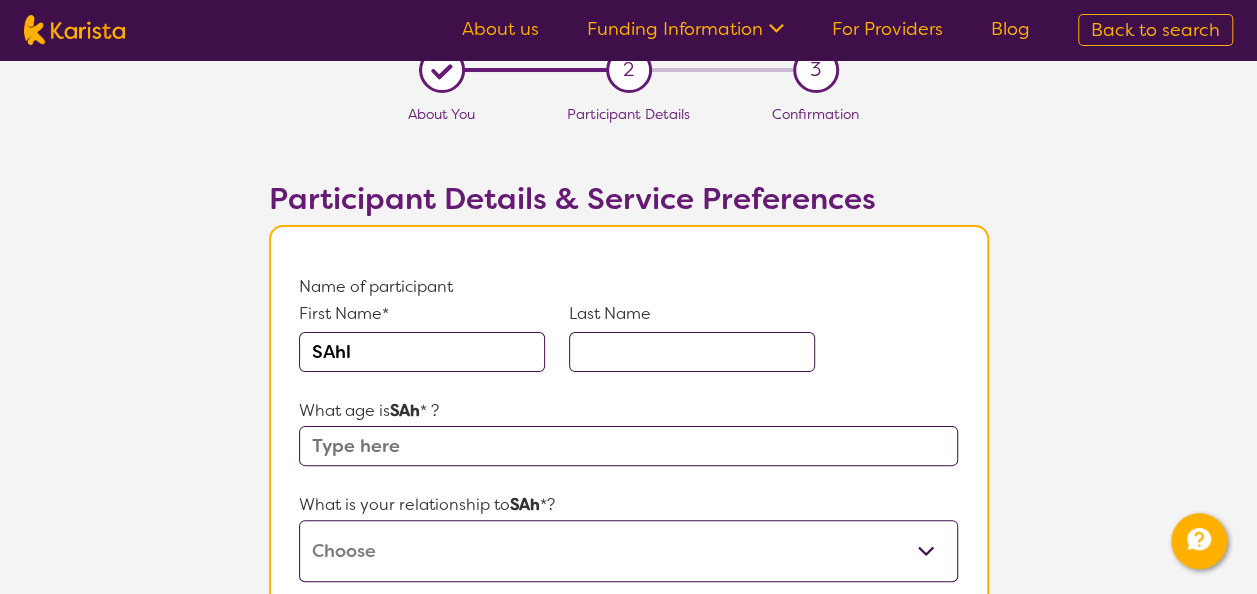 type on "SAhl" 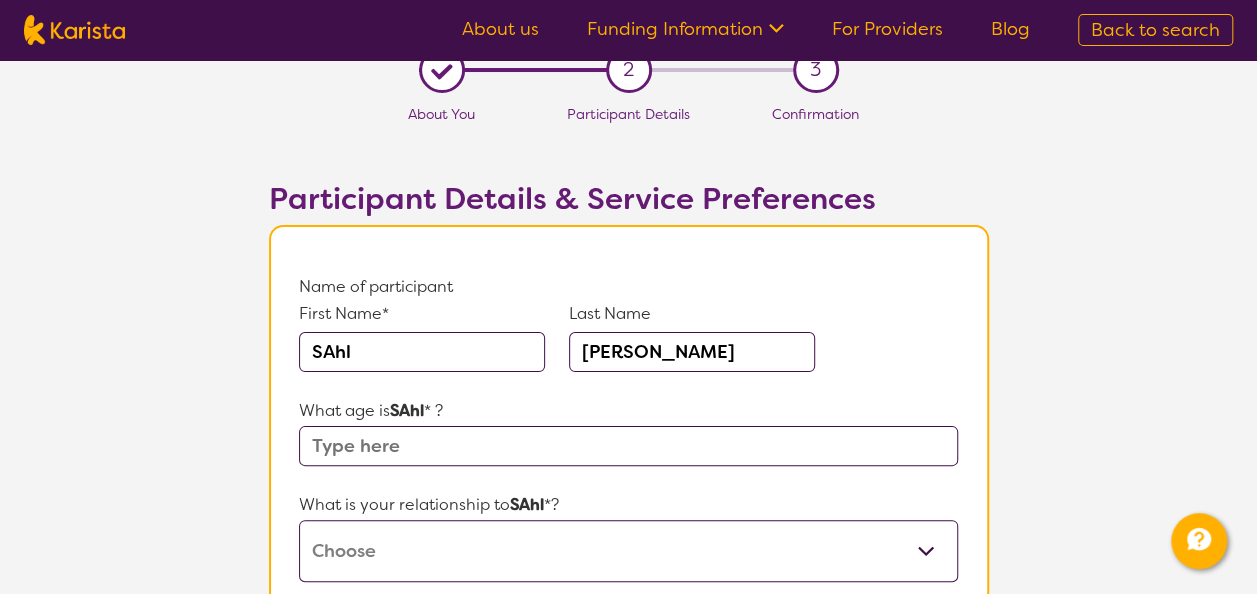 type on "Syed" 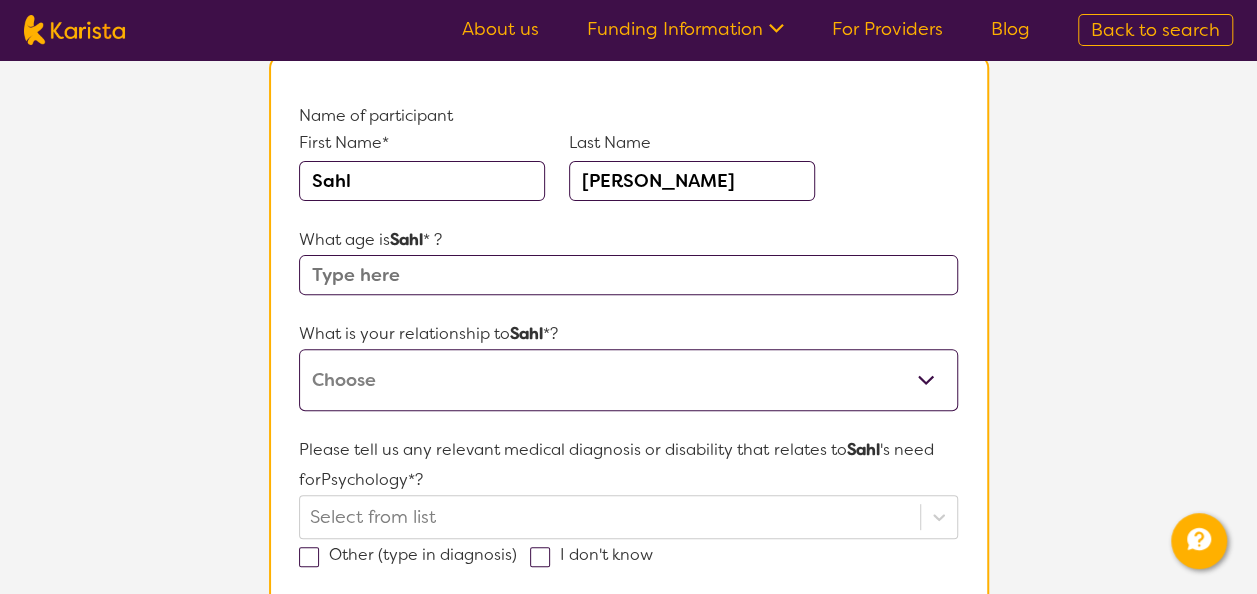 scroll, scrollTop: 215, scrollLeft: 0, axis: vertical 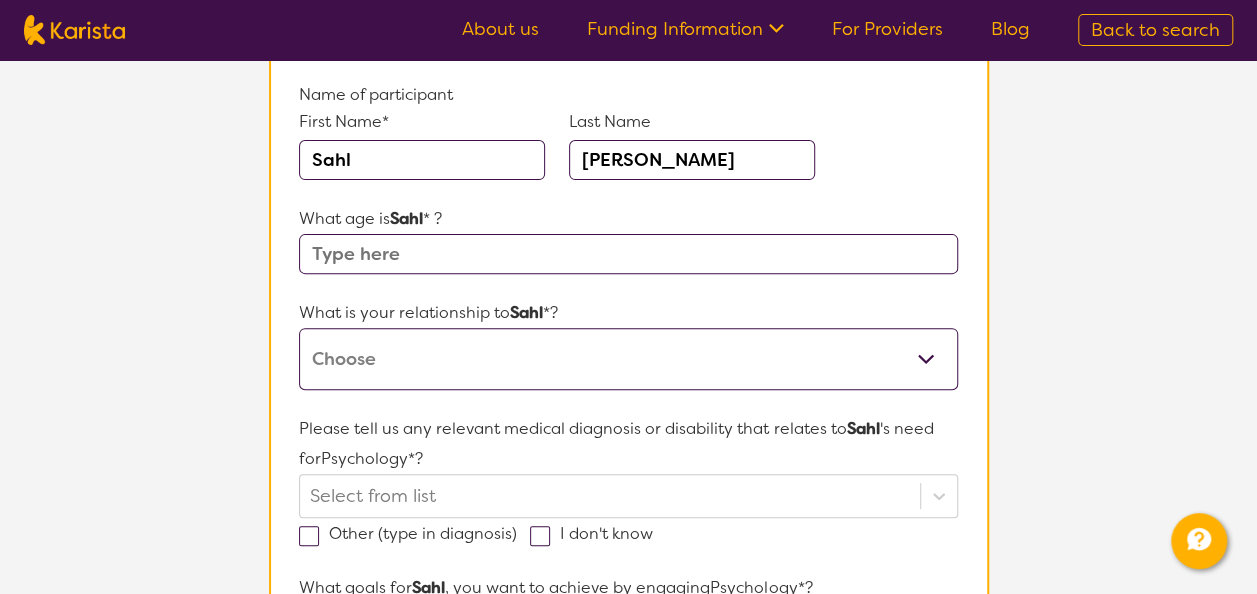 type on "Sahl" 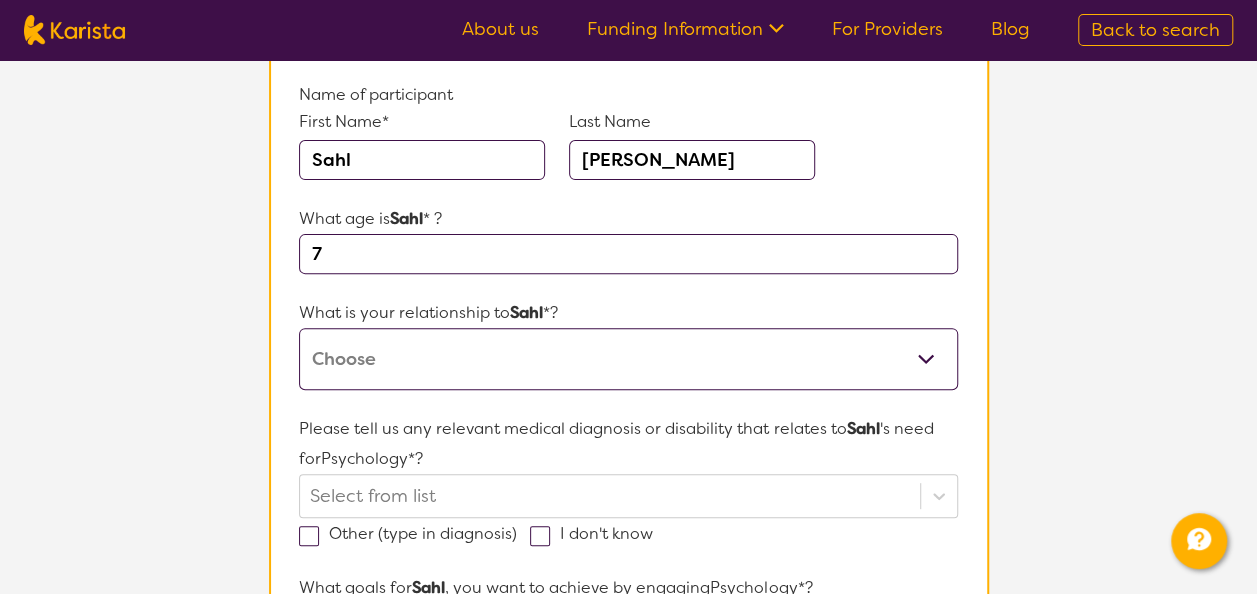 type on "7" 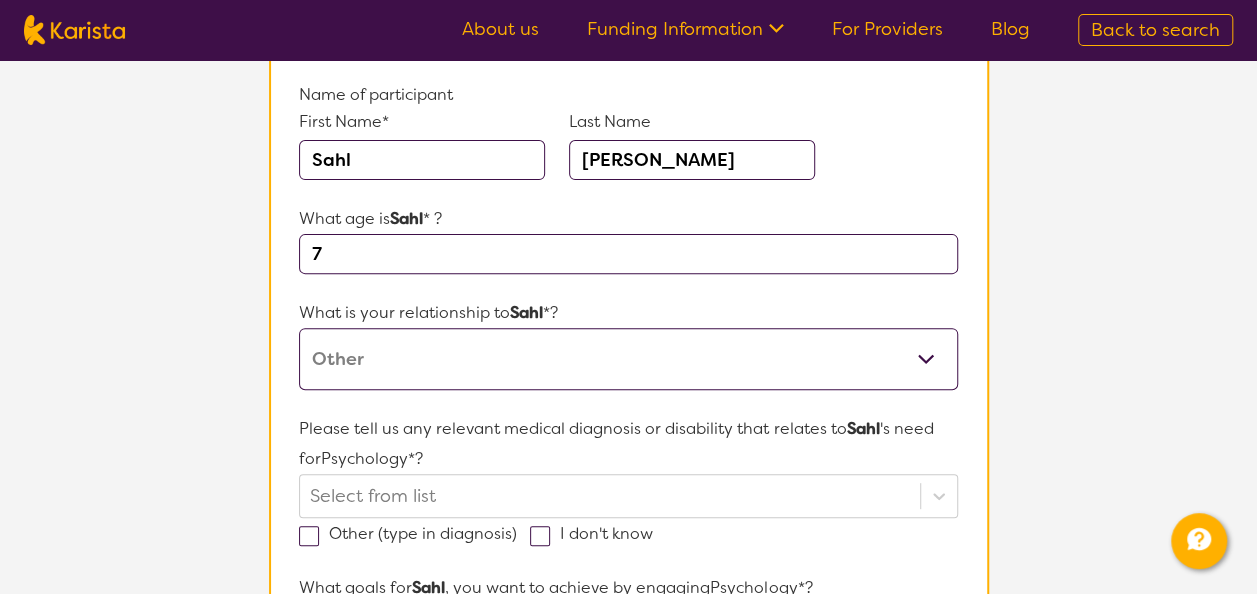 click on "This request is for myself I am their parent I am their child I am their spouse/partner I am their carer I am their Support Coordinator I am their Local Area Coordinator I am their Child Safety Officer I am their Aged Care Case Worker Other" at bounding box center (628, 359) 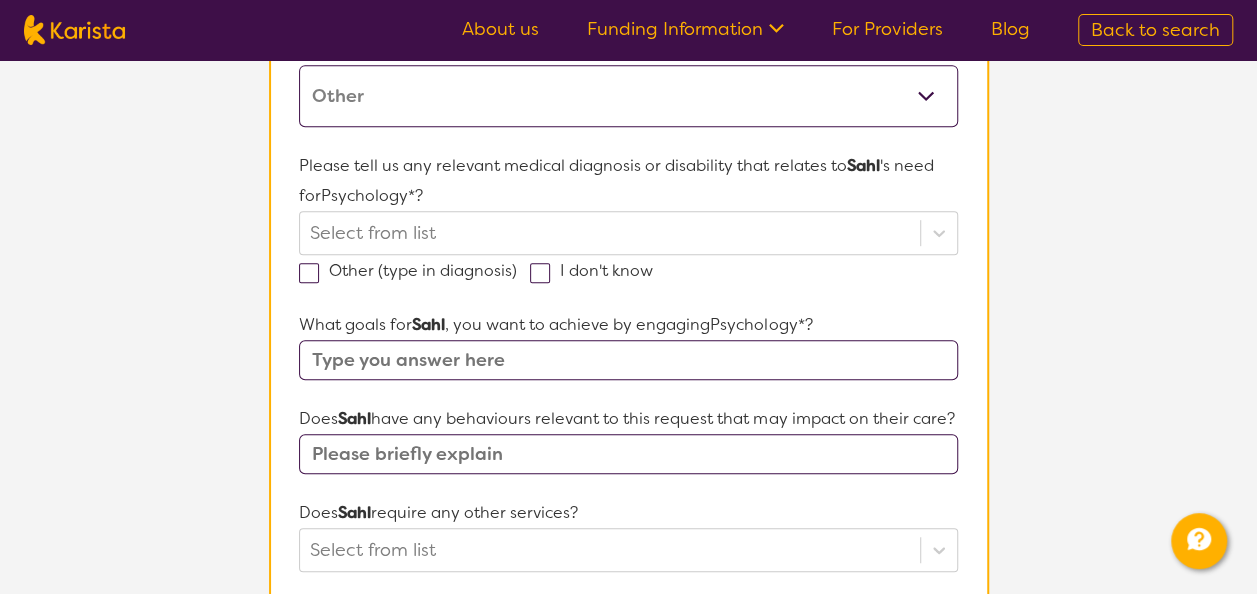 scroll, scrollTop: 479, scrollLeft: 0, axis: vertical 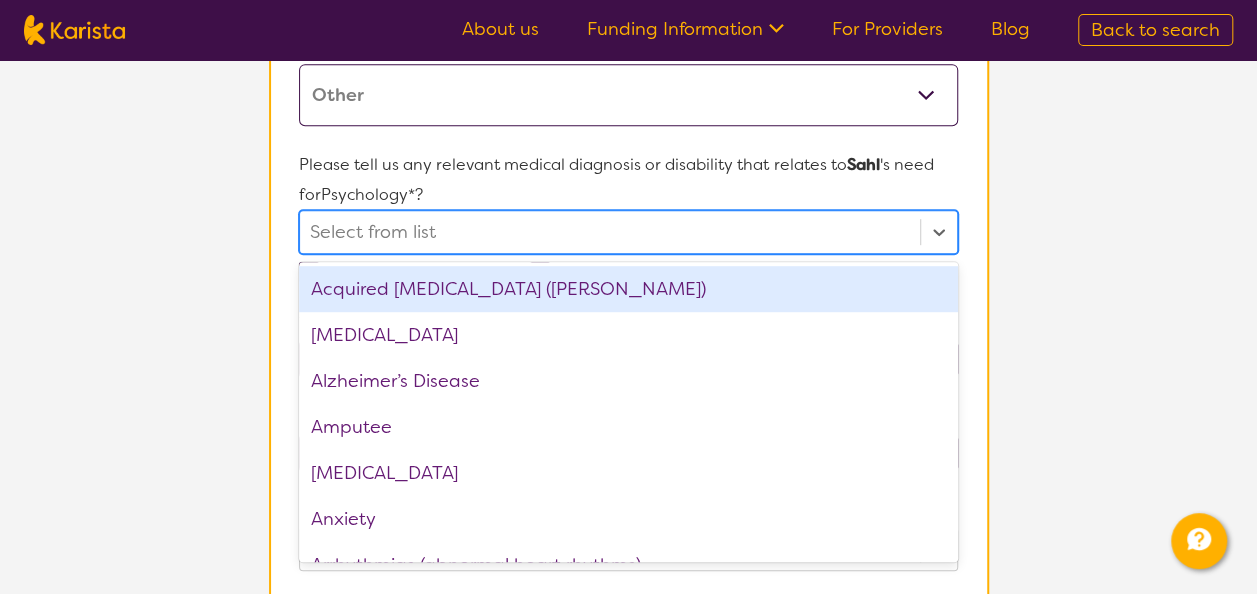 click at bounding box center [609, 232] 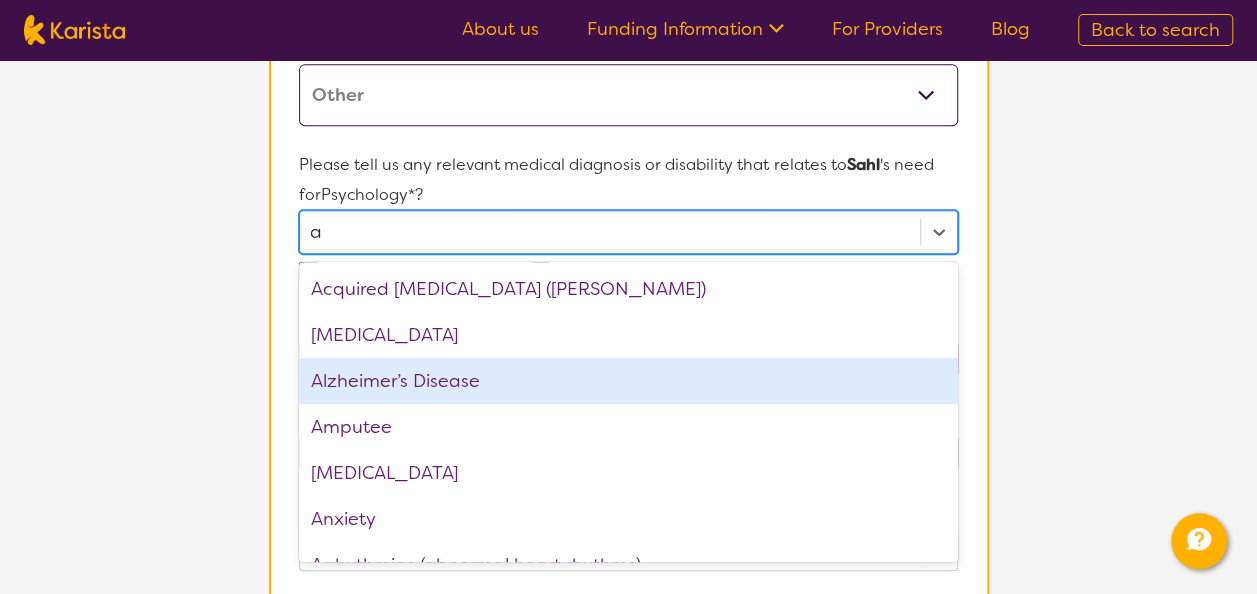 type on "as" 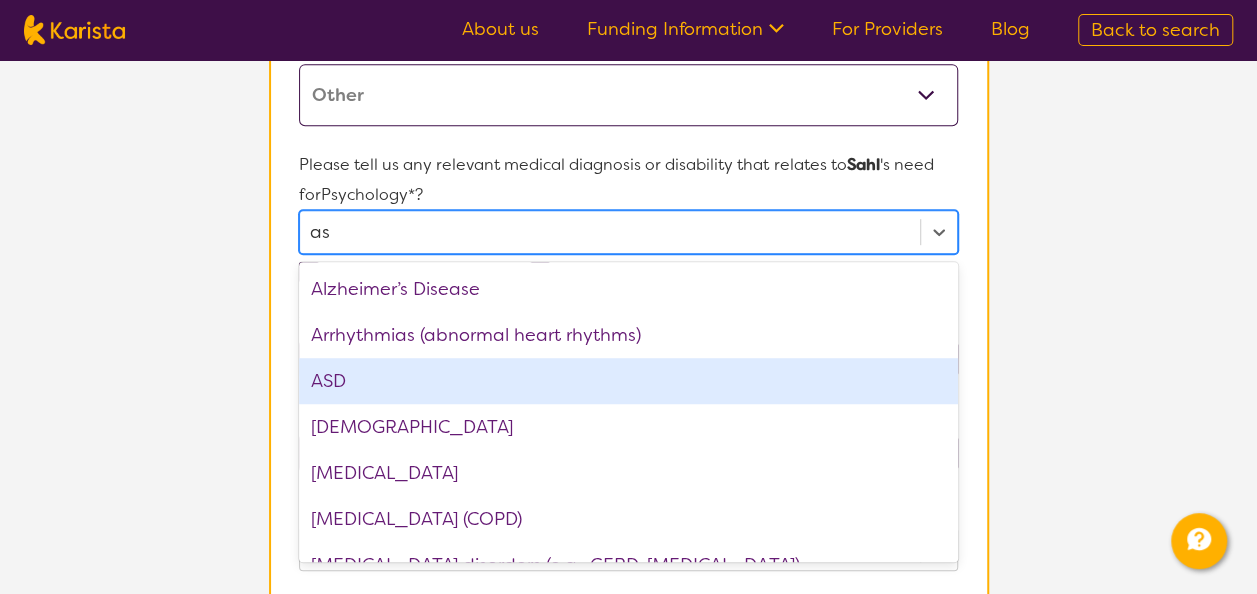 click on "ASD" at bounding box center [628, 381] 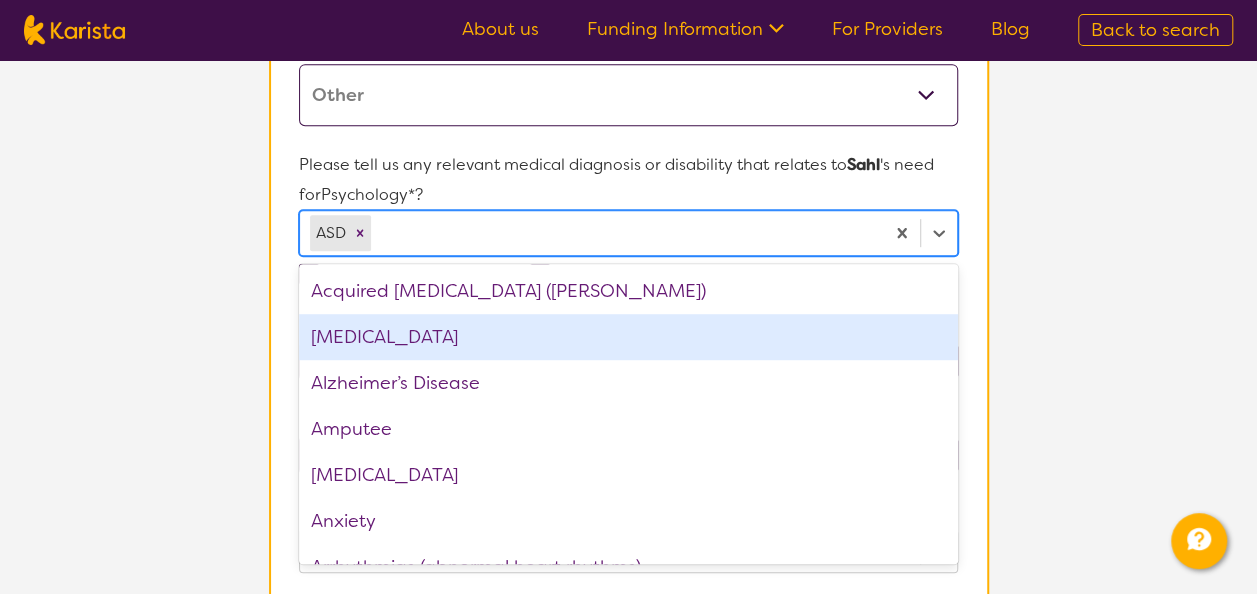 click on "L About You 2 Participant Details 3 Confirmation Participant Details & Service Preferences Name of participant First Name* Sahl Last Name Syed What age is  Sahl * ? 7 What is your relationship to  Sahl *? This request is for myself I am their parent I am their child I am their spouse/partner I am their carer I am their Support Coordinator I am their Local Area Coordinator I am their Child Safety Officer I am their Aged Care Case Worker Other Please tell us any relevant medical diagnosis or disability that relates to  Sahl 's need for  Psychology *? option ASD, selected. option ADHD focused, 2 of 74. 74 results available. Use Up and Down to choose options, press Enter to select the currently focused option, press Escape to exit the menu, press Tab to select the option and exit the menu. ASD Acquired brain injury (ABI) ADHD Alzheimer’s Disease Amputee Anemia Anxiety Arrhythmias (abnormal heart rhythms) Arthritis Asthma Autism Spectrum Disorder Bipolar disorder Bowel issues Brain Injury Cancer Cataracts None" at bounding box center [628, 433] 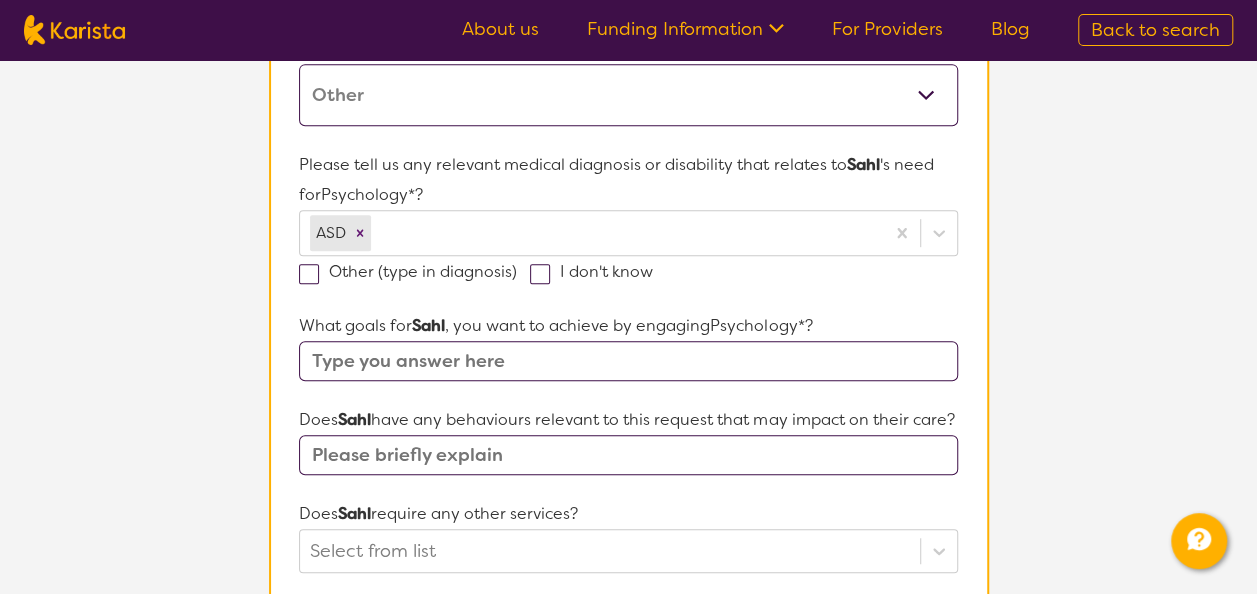 scroll, scrollTop: 625, scrollLeft: 0, axis: vertical 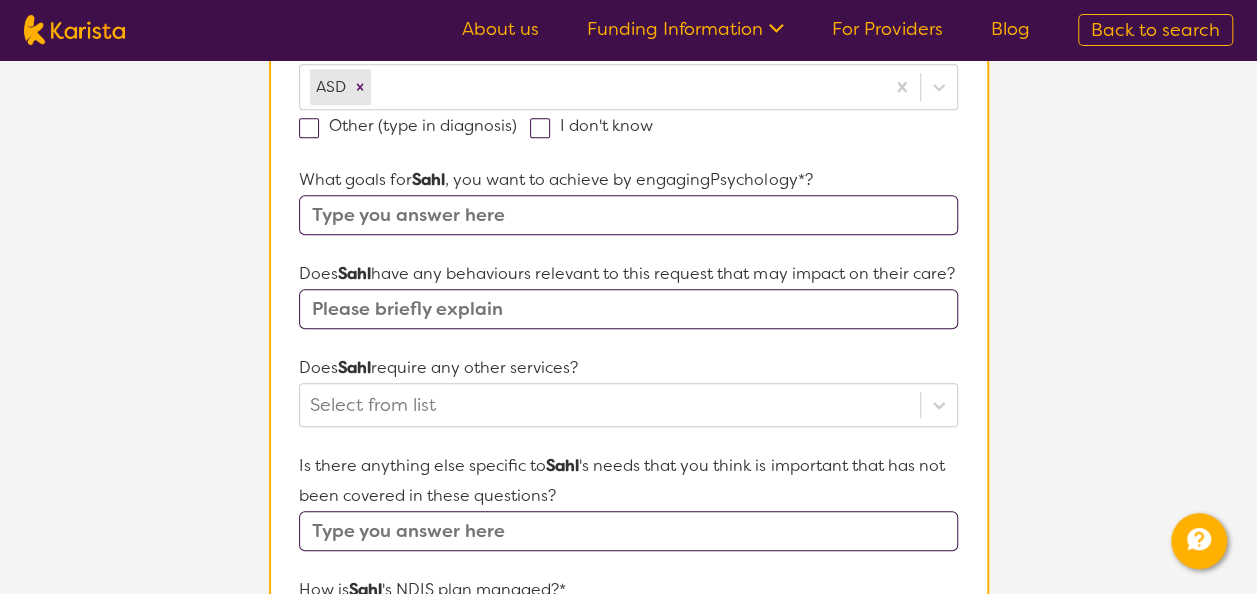 click at bounding box center (628, 215) 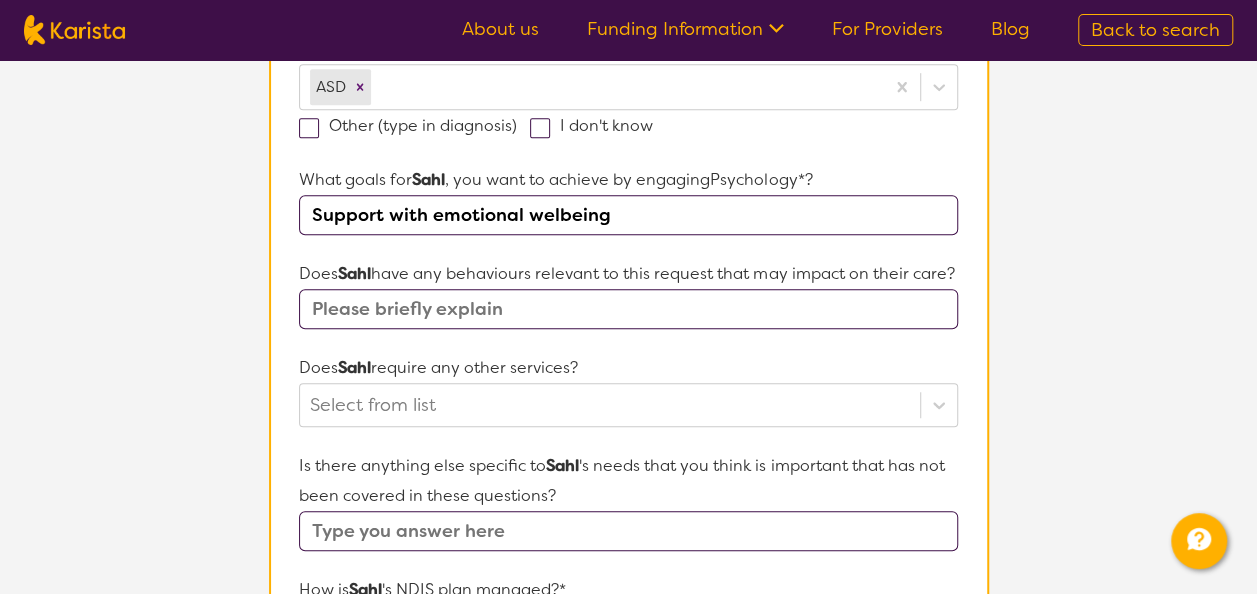 scroll, scrollTop: 809, scrollLeft: 0, axis: vertical 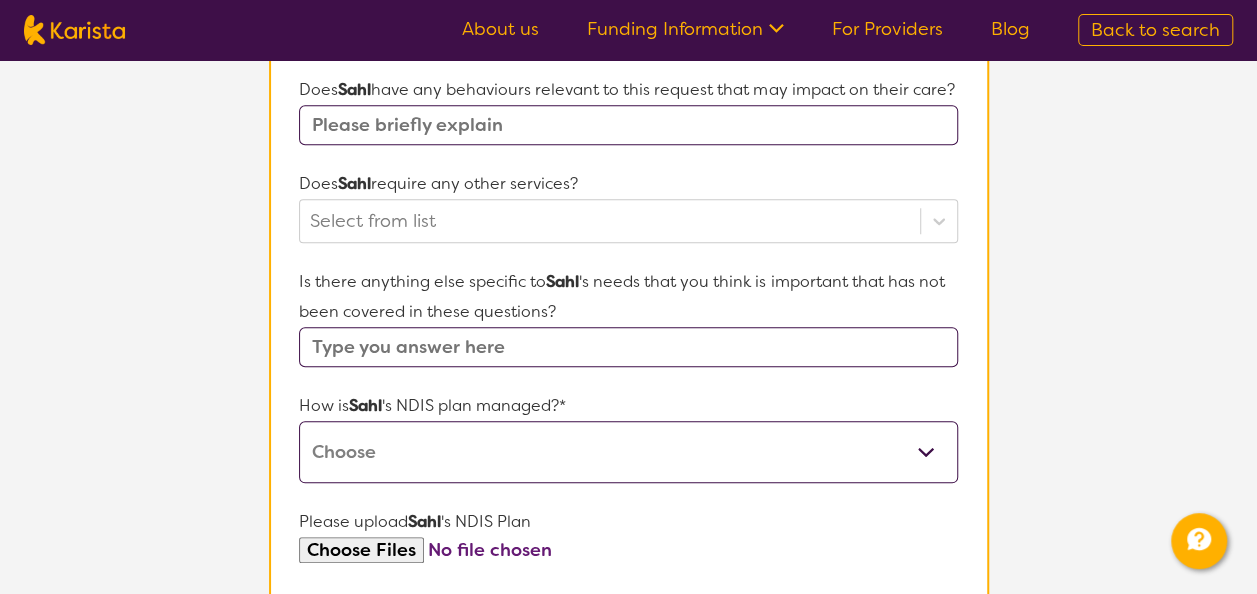 type on "Support with emotional welbeing" 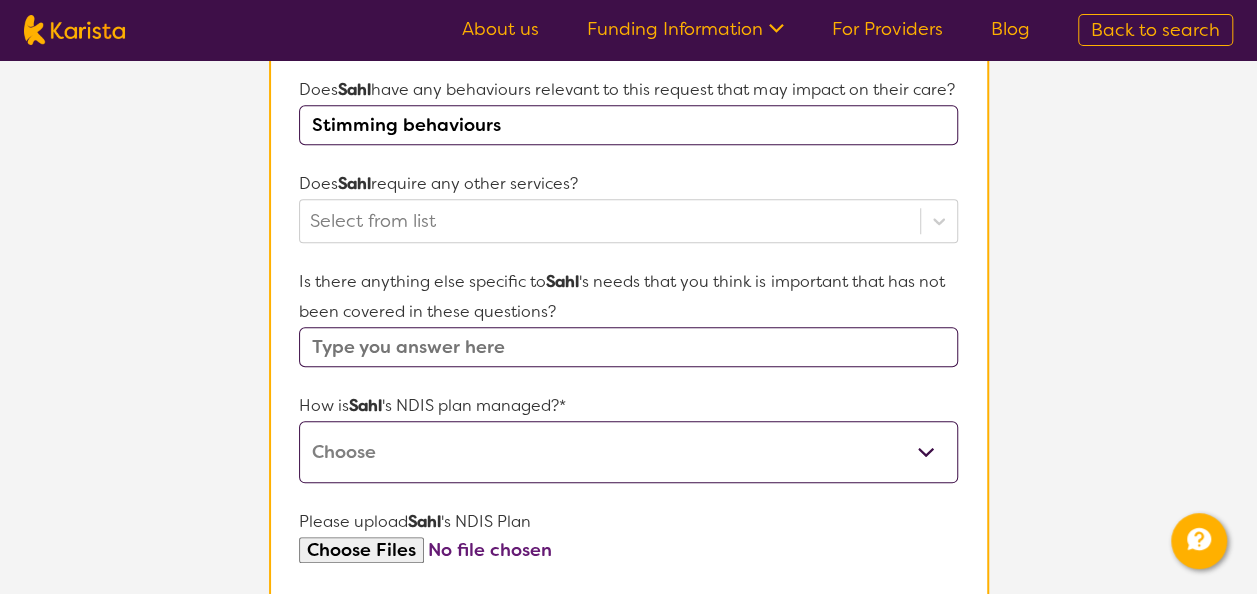 type on "Stimming behaviours" 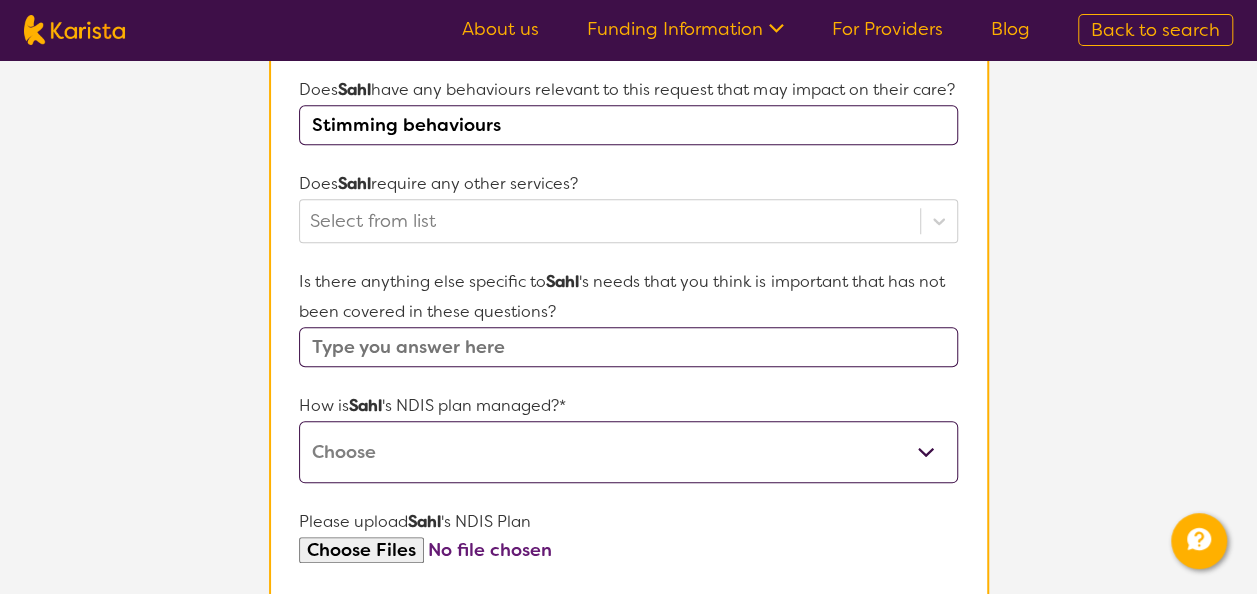 click on "L About You 2 Participant Details 3 Confirmation Participant Details & Service Preferences Name of participant First Name* Sahl Last Name Syed What age is  Sahl * ? 7 What is your relationship to  Sahl *? This request is for myself I am their parent I am their child I am their spouse/partner I am their carer I am their Support Coordinator I am their Local Area Coordinator I am their Child Safety Officer I am their Aged Care Case Worker Other Please tell us any relevant medical diagnosis or disability that relates to  Sahl 's need for  Psychology *? ASD Other (type in diagnosis) I don't know What goals for  Sahl , you want to achieve by engaging  Psychology *? Support with emotional welbeing Does  Sahl  have any behaviours relevant to this request that may impact on their care? Stimming behaviours Does  Sahl  require any other services? Select from list Is there anything else specific to  Sahl 's needs that you think is important that has not been covered in these questions? How is  Sahl 's NDIS plan managed?*" at bounding box center [628, 103] 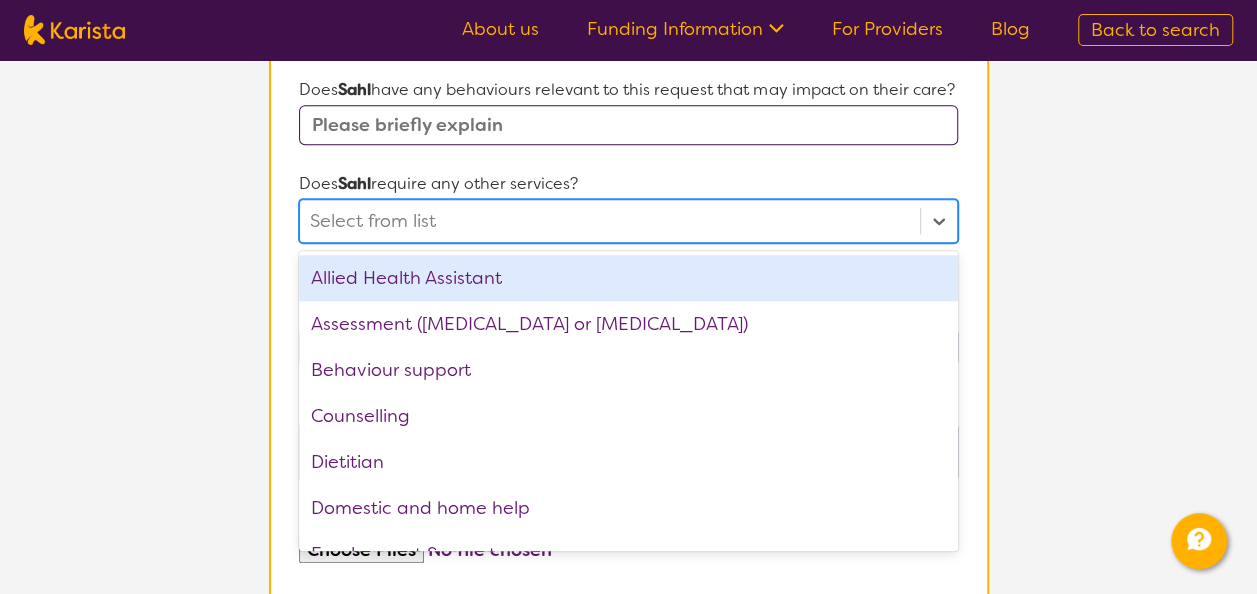 click at bounding box center [609, 221] 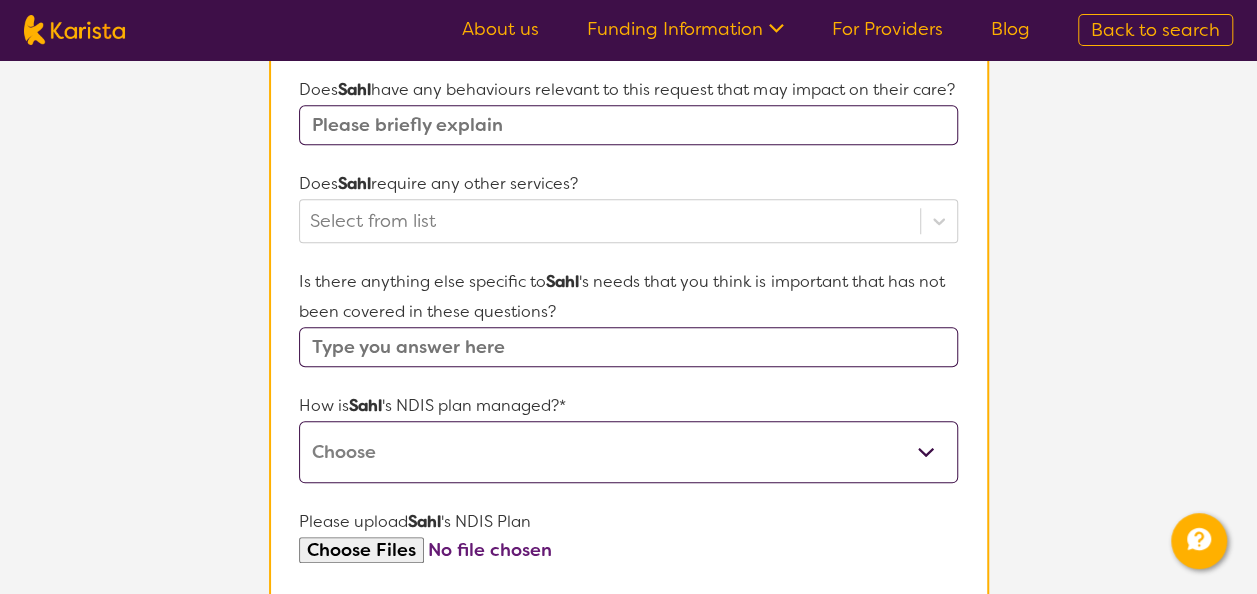 click on "L About You 2 Participant Details 3 Confirmation Participant Details & Service Preferences Name of participant First Name* Sahl Last Name Syed What age is  Sahl * ? 7 What is your relationship to  Sahl *? This request is for myself I am their parent I am their child I am their spouse/partner I am their carer I am their Support Coordinator I am their Local Area Coordinator I am their Child Safety Officer I am their Aged Care Case Worker Other Please tell us any relevant medical diagnosis or disability that relates to  Sahl 's need for  Psychology *? ASD Other (type in diagnosis) I don't know What goals for  Sahl , you want to achieve by engaging  Psychology *? Support with emotional welbeing Does  Sahl  have any behaviours relevant to this request that may impact on their care? Does  Sahl  require any other services? Select from list Is there anything else specific to  Sahl 's needs that you think is important that has not been covered in these questions? How is  Sahl 's NDIS plan managed?* I'm not sure Sahl" at bounding box center [628, 103] 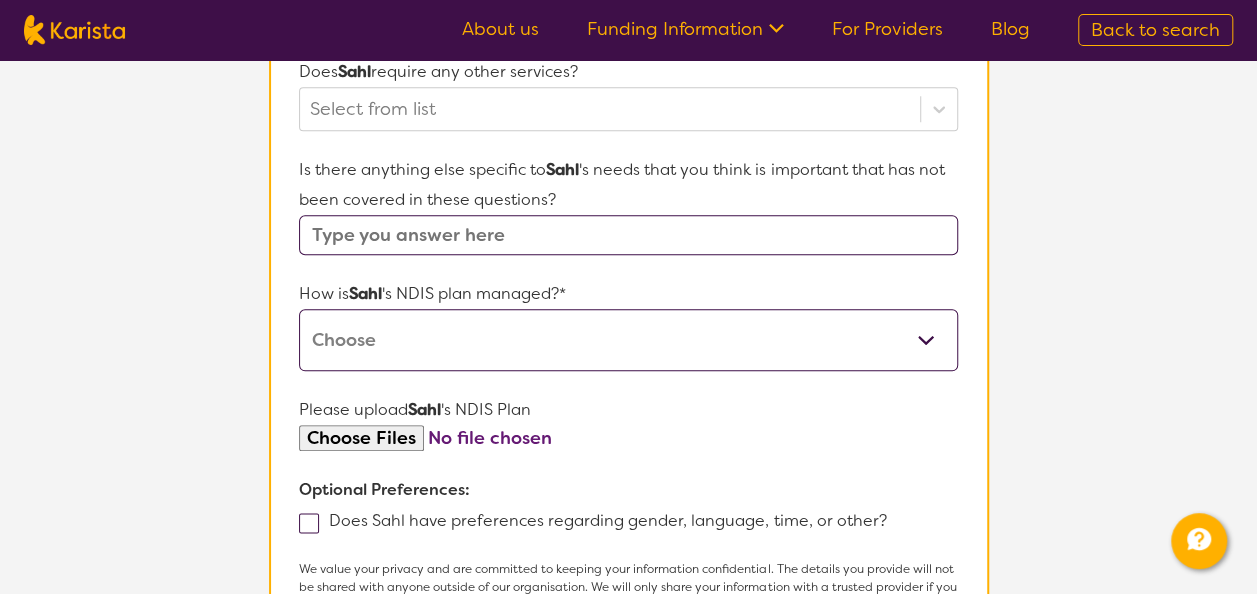 scroll, scrollTop: 921, scrollLeft: 0, axis: vertical 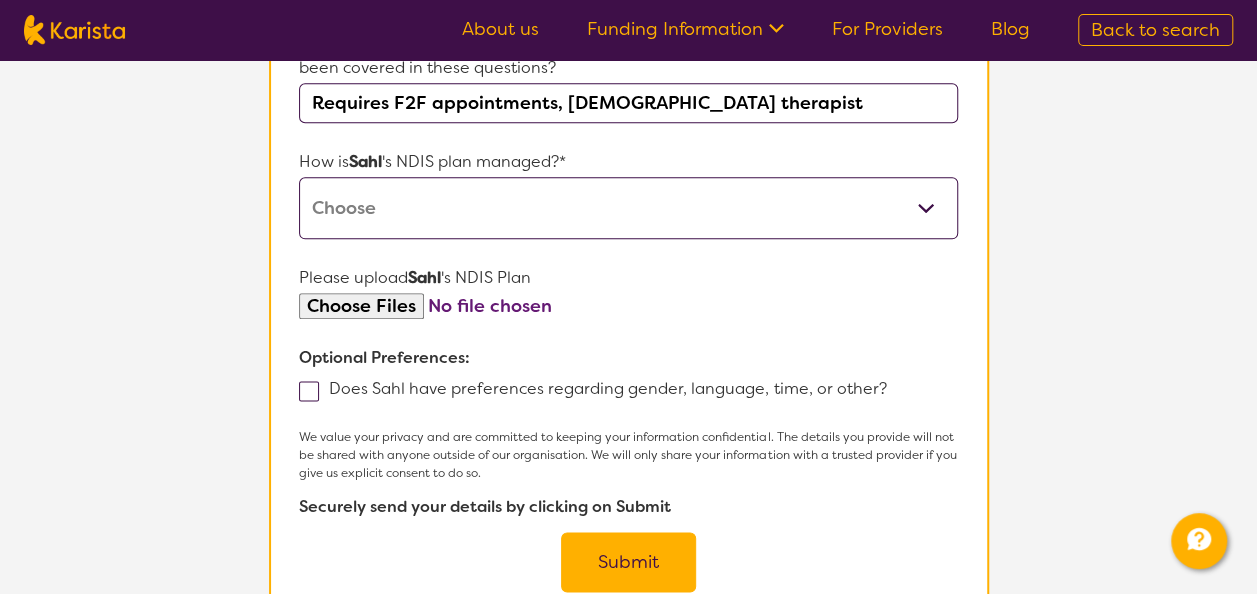 type on "Requires F2F appointments, female therapist" 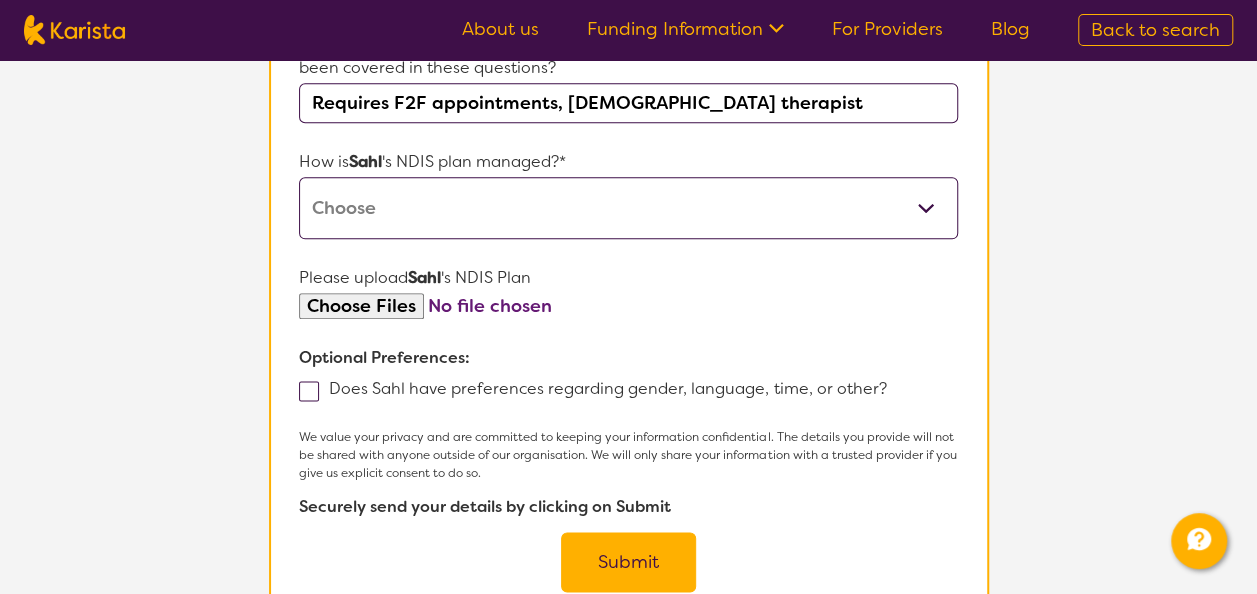 select on "Agency Managed" 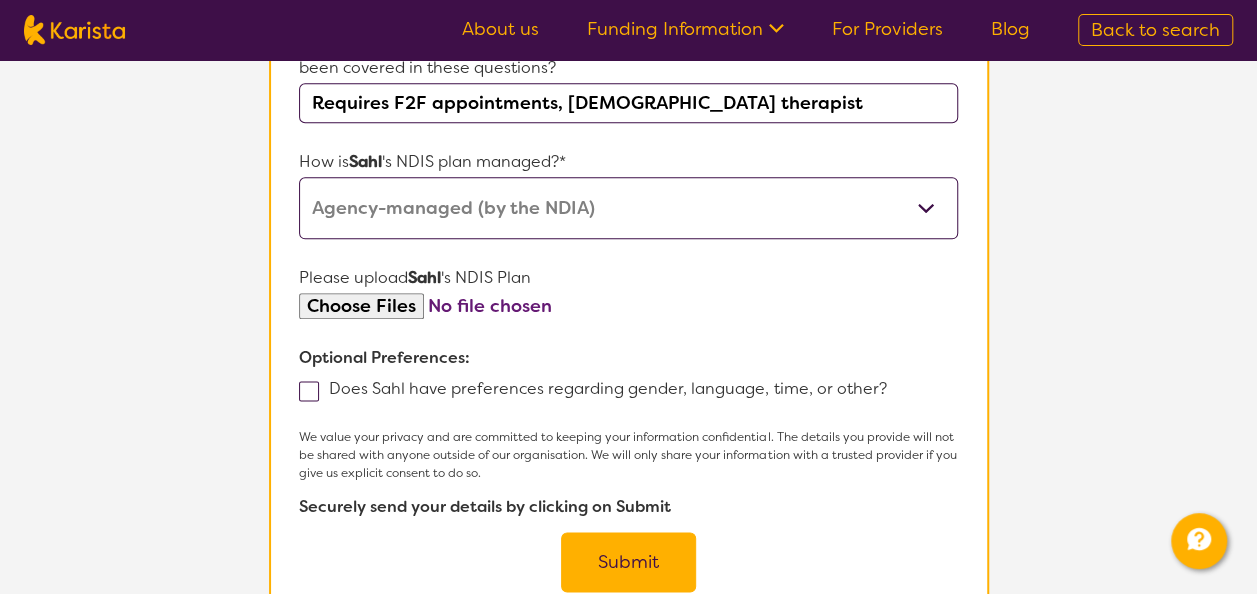 click on "Self-managed NDIS plan Managed by a registered plan management provider (not the NDIA) Agency-managed (by the NDIA) I'm not sure" at bounding box center [628, 208] 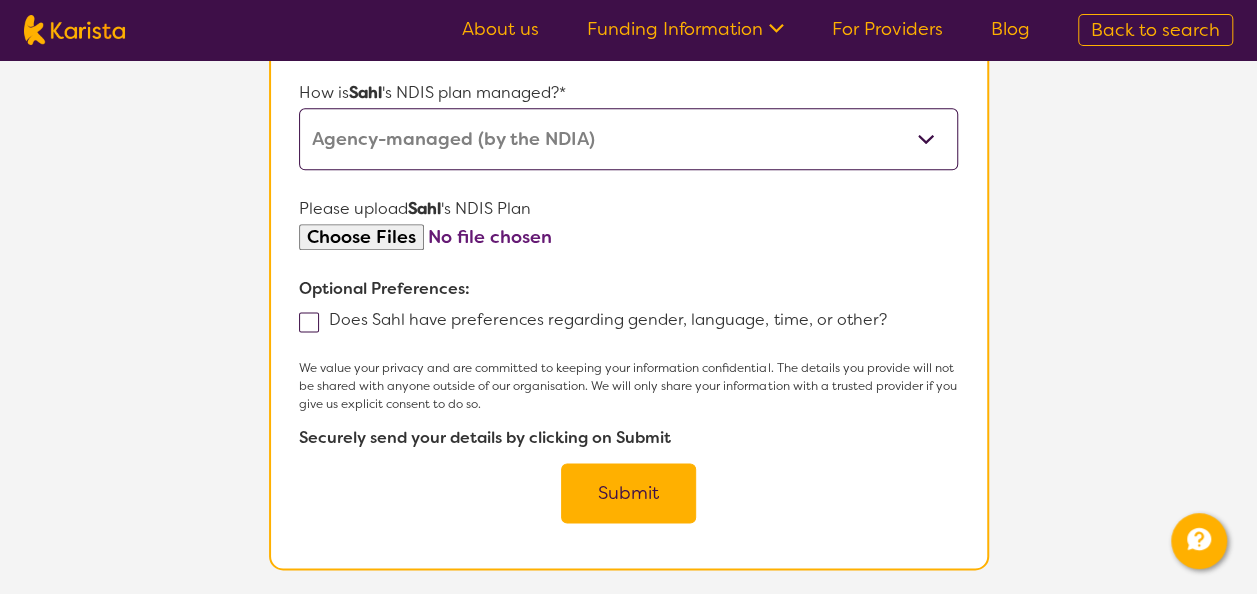scroll, scrollTop: 1123, scrollLeft: 0, axis: vertical 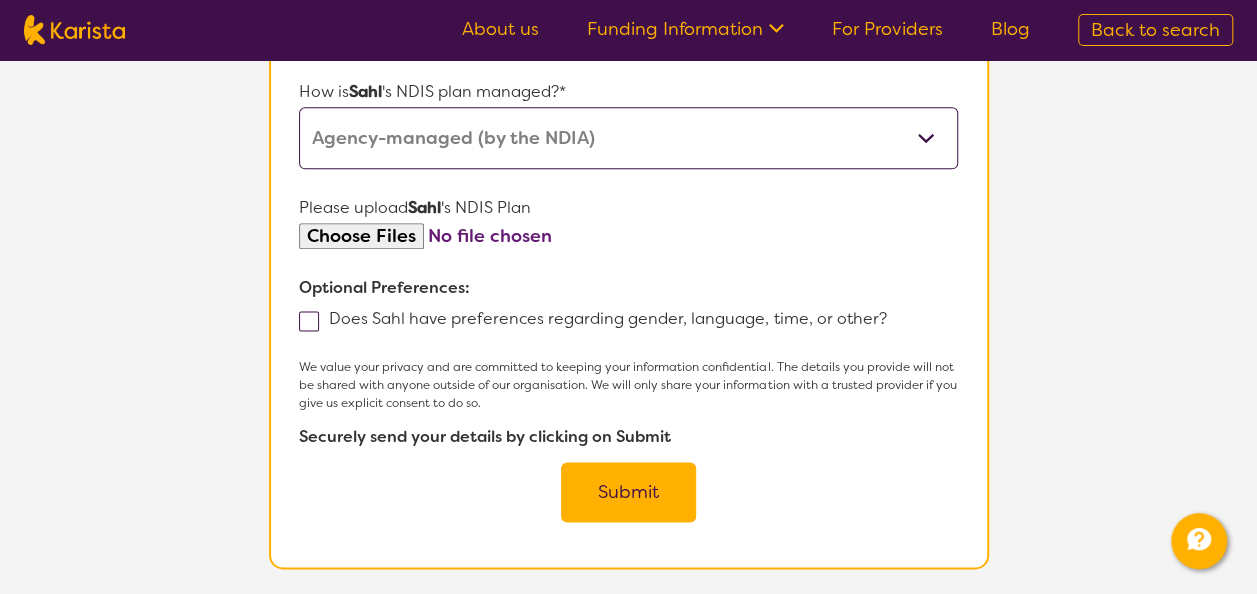 click at bounding box center [628, 236] 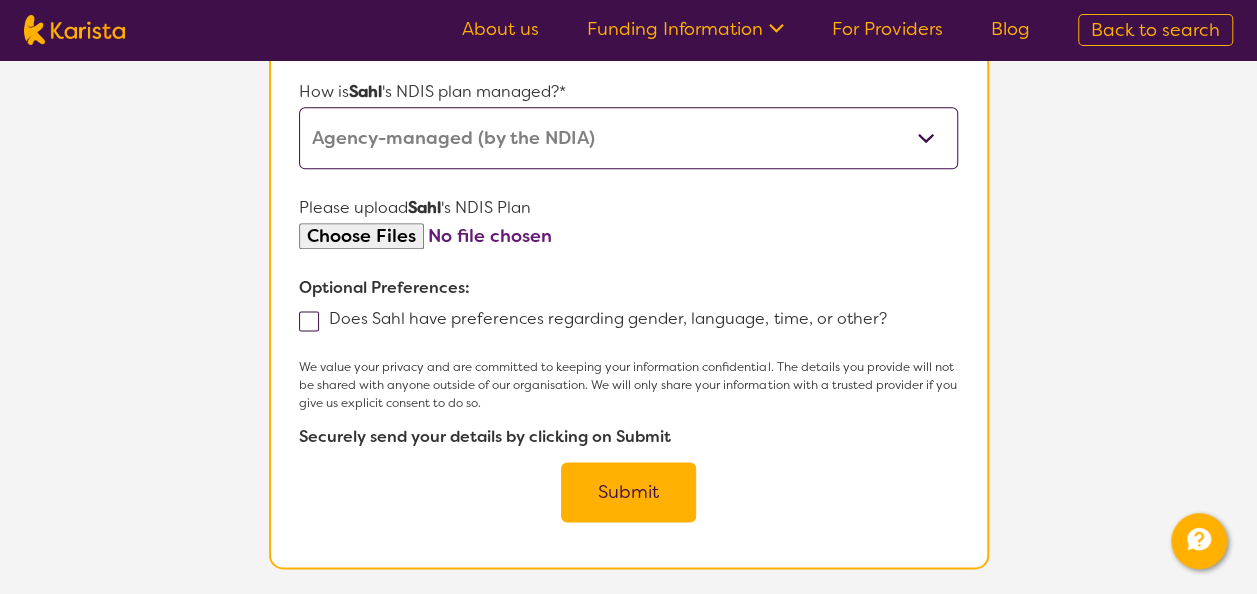 type on "C:\fakepath\Sahl Syed NDIS plan 2022 2024 (1).pdf" 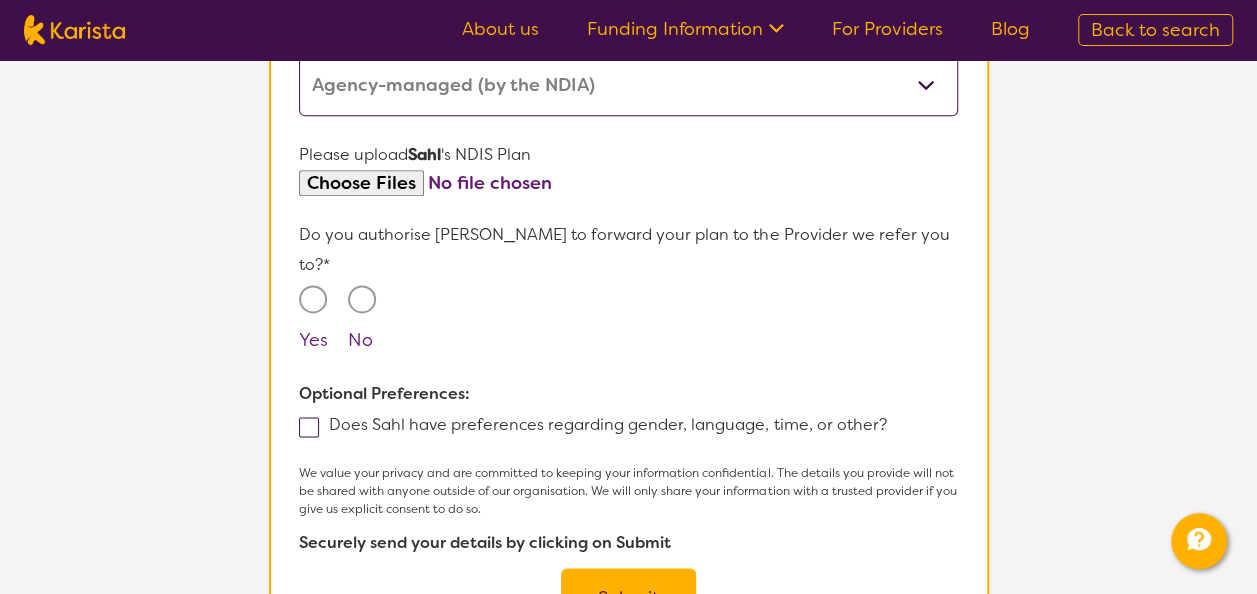 scroll, scrollTop: 1177, scrollLeft: 0, axis: vertical 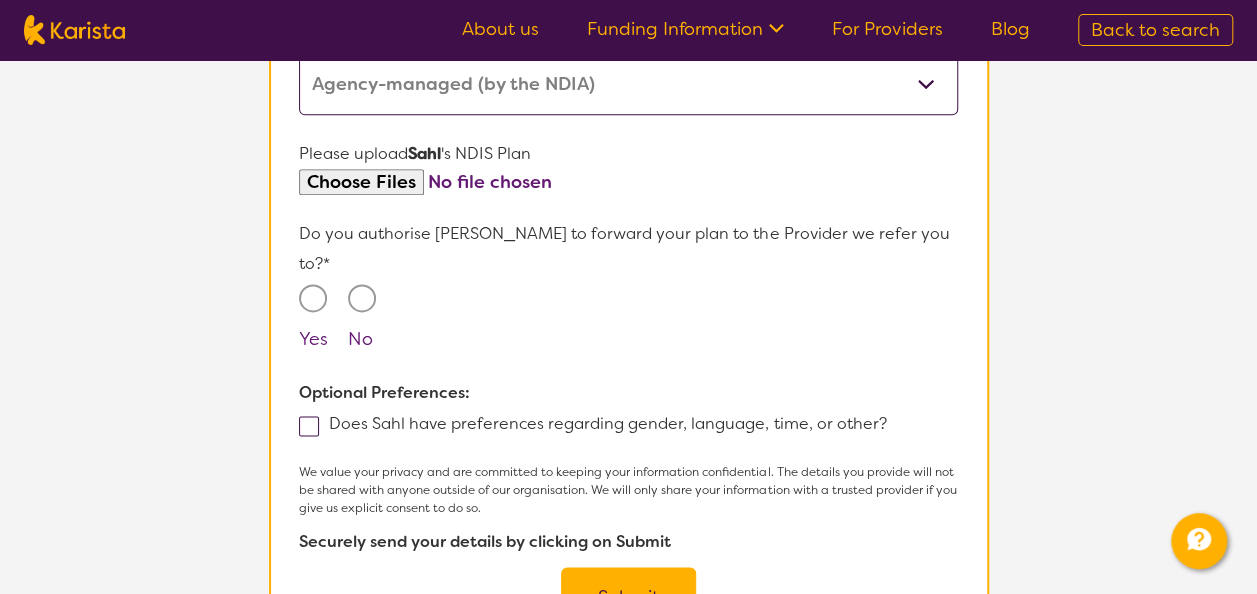 click on "Yes" at bounding box center [313, 298] 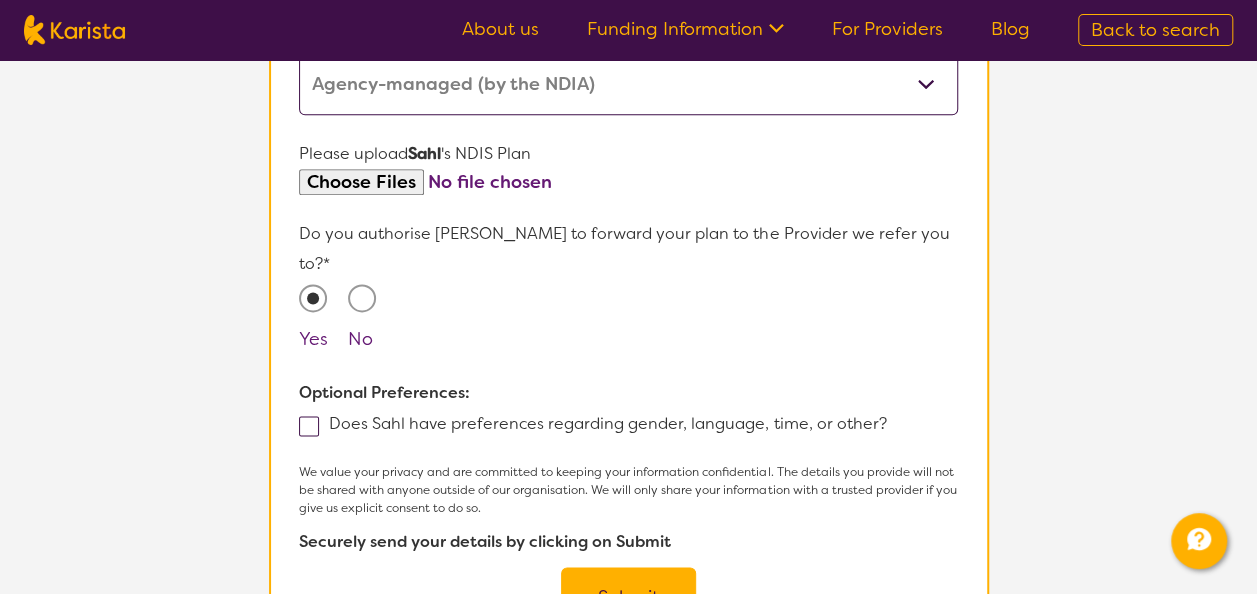 scroll, scrollTop: 1224, scrollLeft: 0, axis: vertical 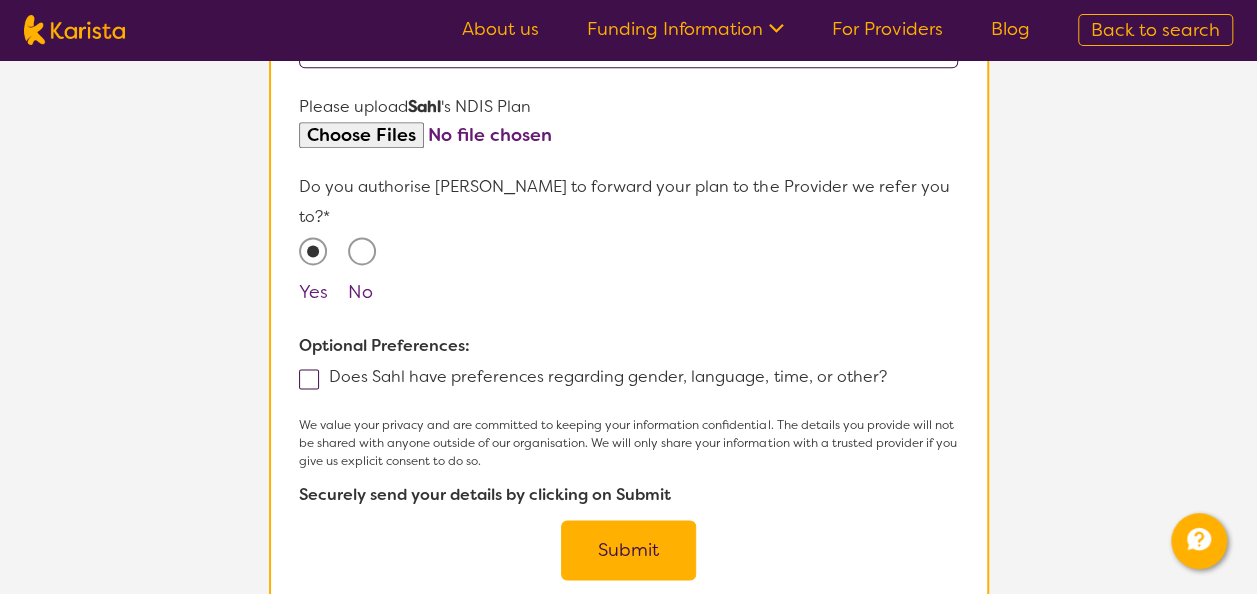 click on "Name of participant First Name* Sahl Last Name Syed What age is  Sahl * ? 7 What is your relationship to  Sahl *? This request is for myself I am their parent I am their child I am their spouse/partner I am their carer I am their Support Coordinator I am their Local Area Coordinator I am their Child Safety Officer I am their Aged Care Case Worker Other Please tell us any relevant medical diagnosis or disability that relates to  Sahl 's need for  Psychology *? ASD Other (type in diagnosis) I don't know What goals for  Sahl , you want to achieve by engaging  Psychology *? Support with emotional welbeing Does  Sahl  have any behaviours relevant to this request that may impact on their care? Does  Sahl  require any other services? Select from list Is there anything else specific to  Sahl 's needs that you think is important that has not been covered in these questions? Requires F2F appointments, female therapist How is  Sahl 's NDIS plan managed?* Self-managed NDIS plan Agency-managed (by the NDIA) I'm not sure" at bounding box center [628, -174] 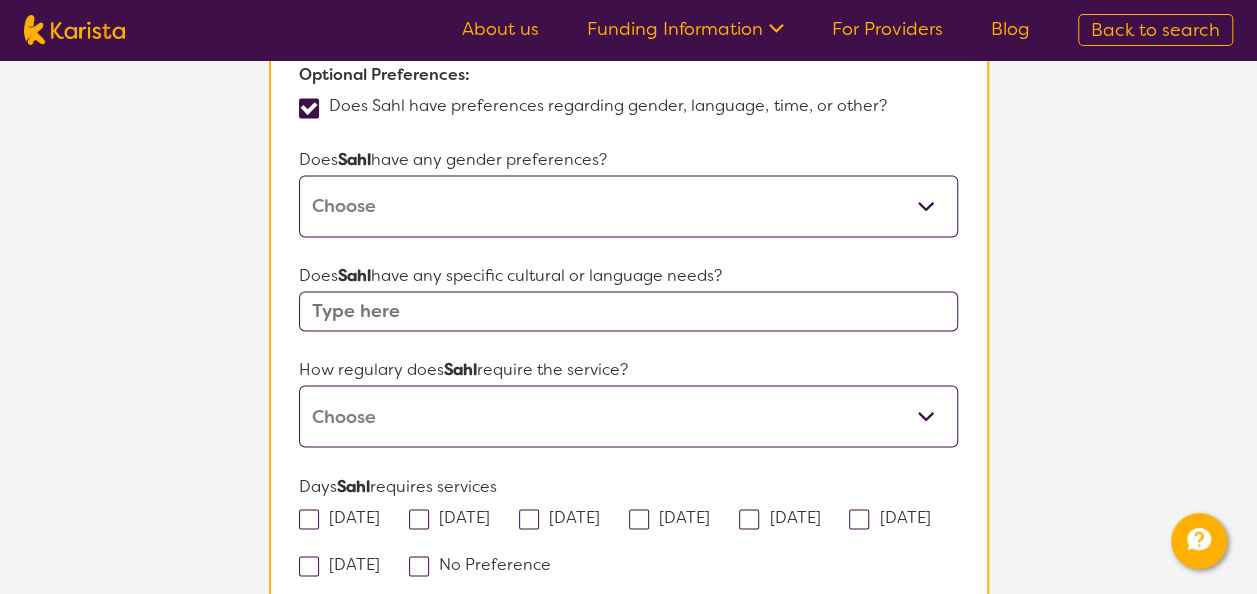 scroll, scrollTop: 1496, scrollLeft: 0, axis: vertical 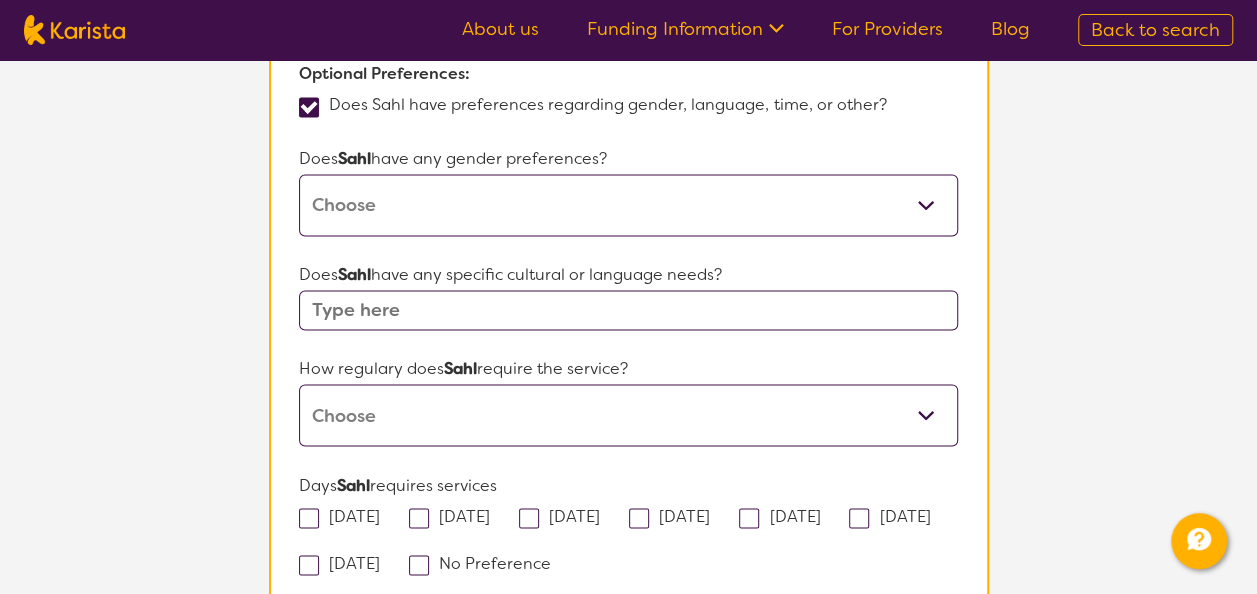 click on "Male Female Other No Preference" at bounding box center [628, 205] 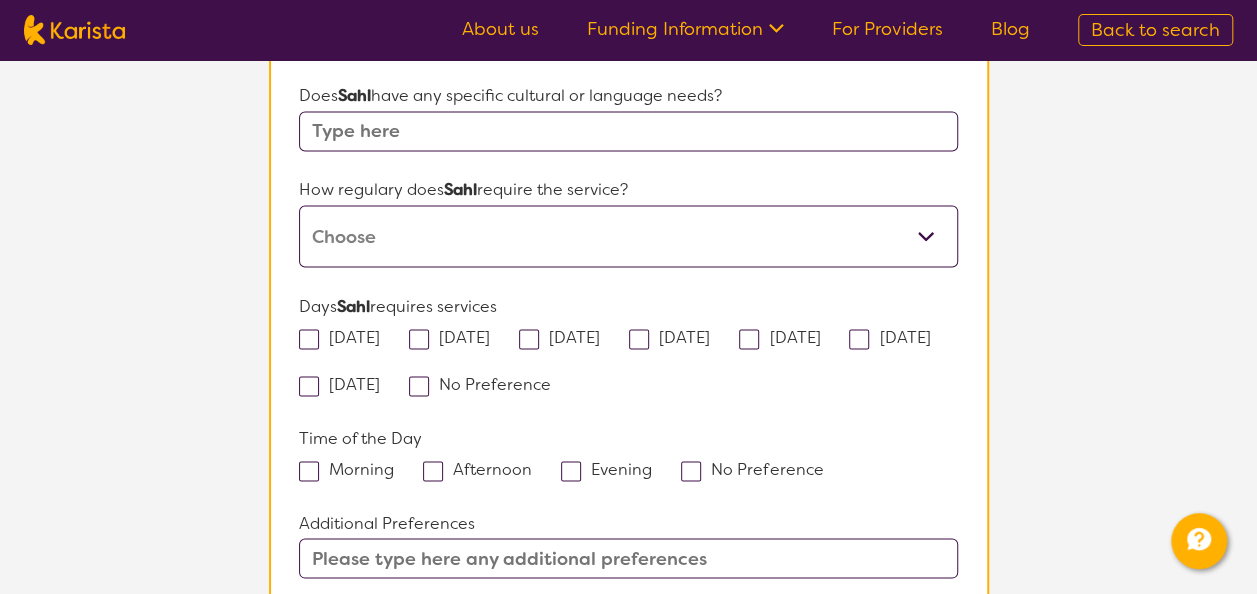 scroll, scrollTop: 1674, scrollLeft: 0, axis: vertical 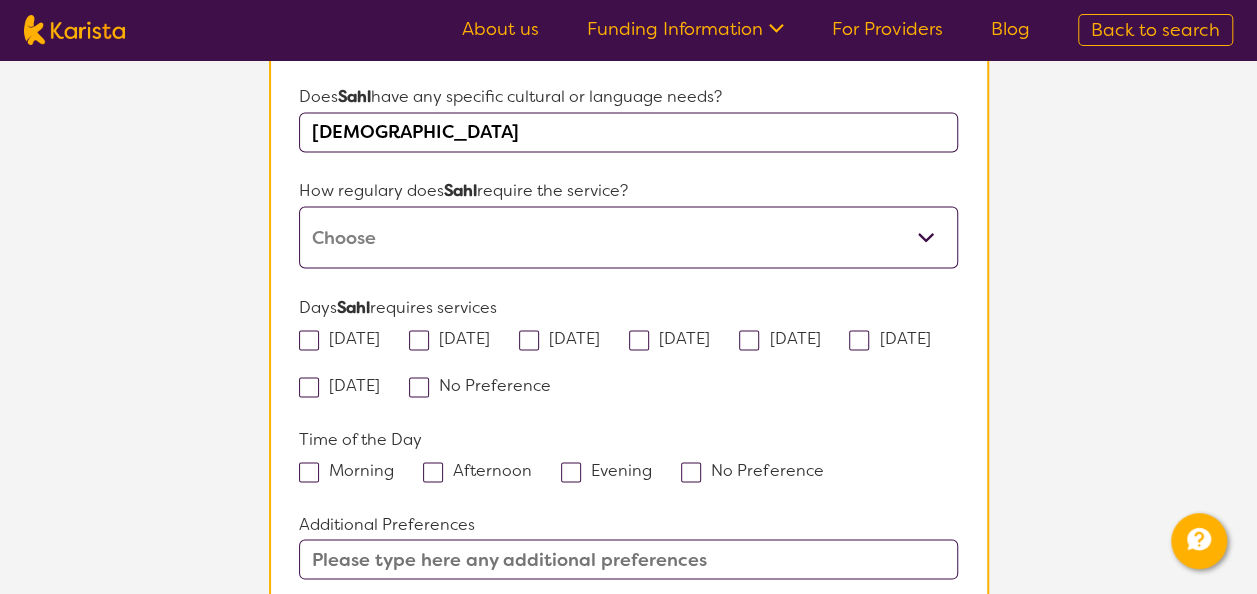 type on "Muslim" 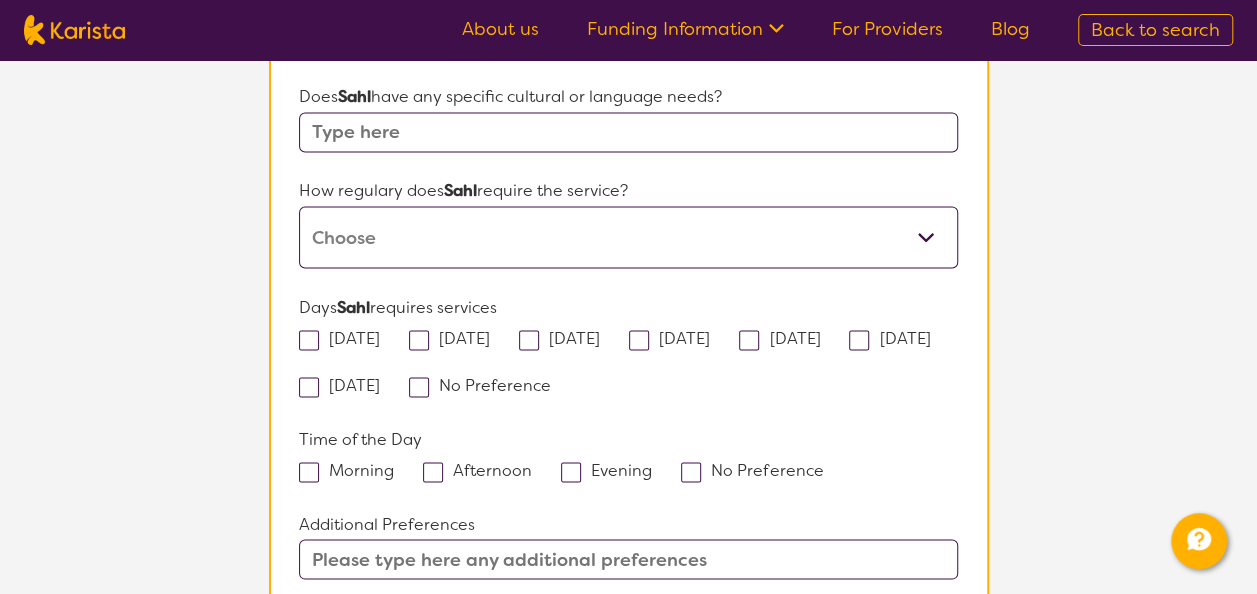 type 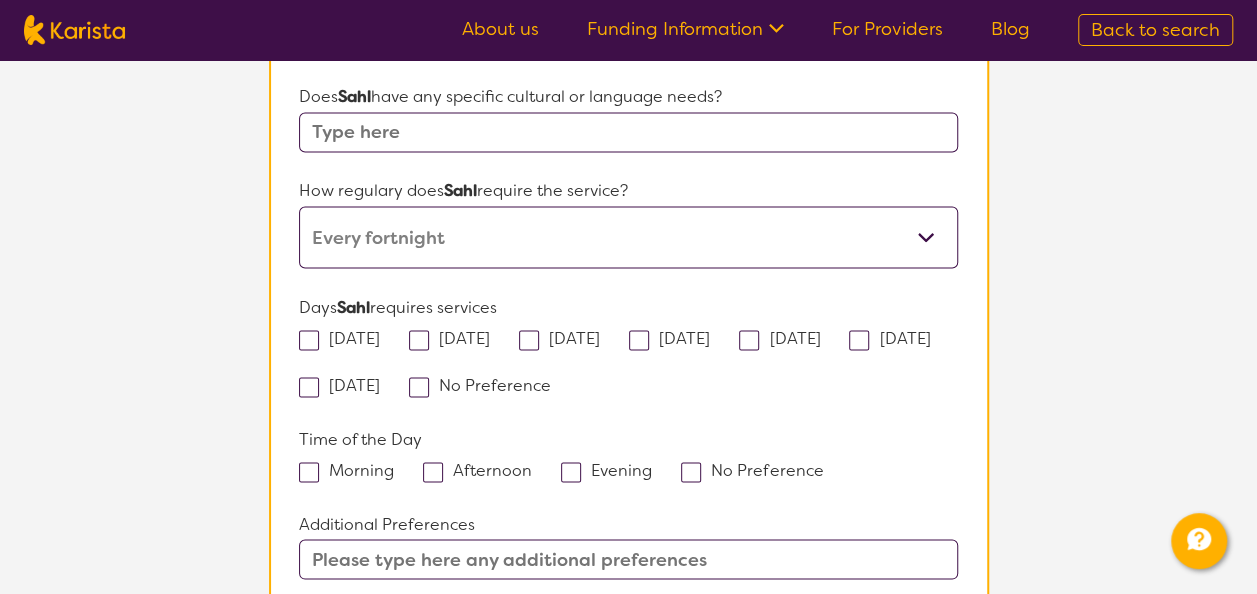 click on "Daily Twice a week Weekly Every fortnight Monthly Other" at bounding box center (628, 237) 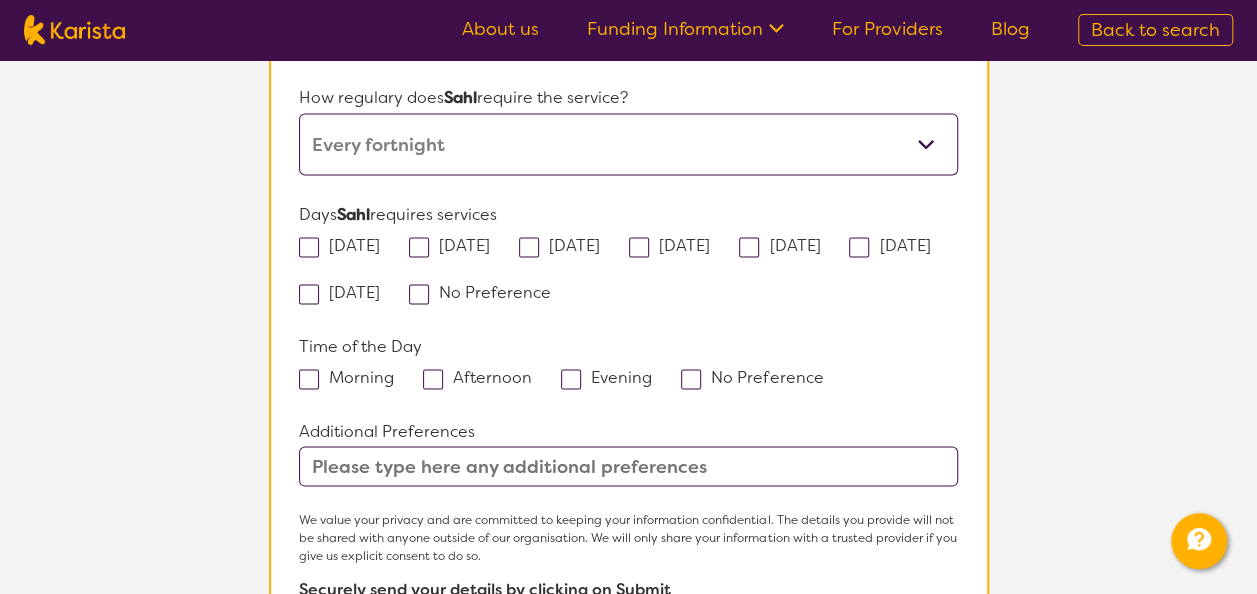scroll, scrollTop: 1768, scrollLeft: 0, axis: vertical 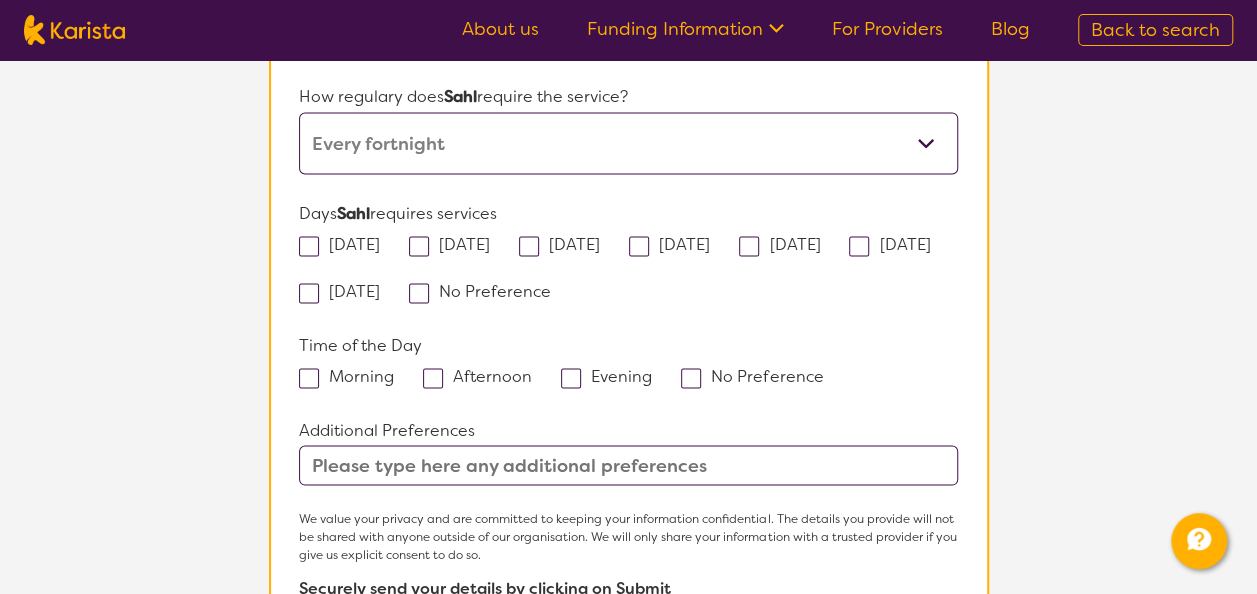 click on "No Preference" at bounding box center (486, 290) 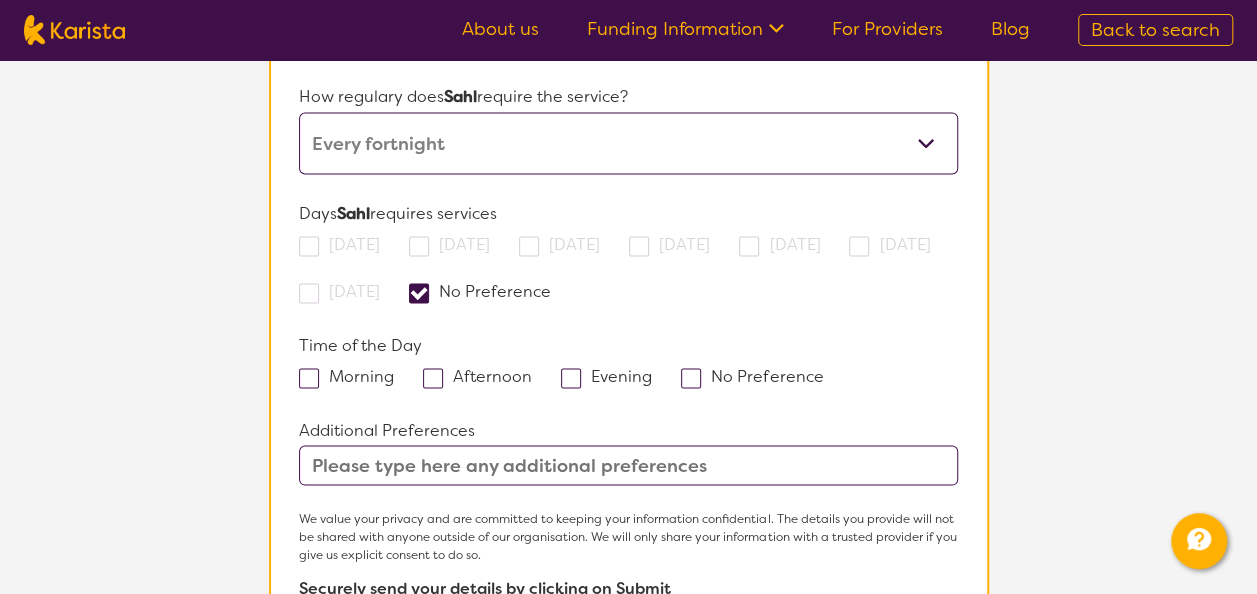 scroll, scrollTop: 1772, scrollLeft: 0, axis: vertical 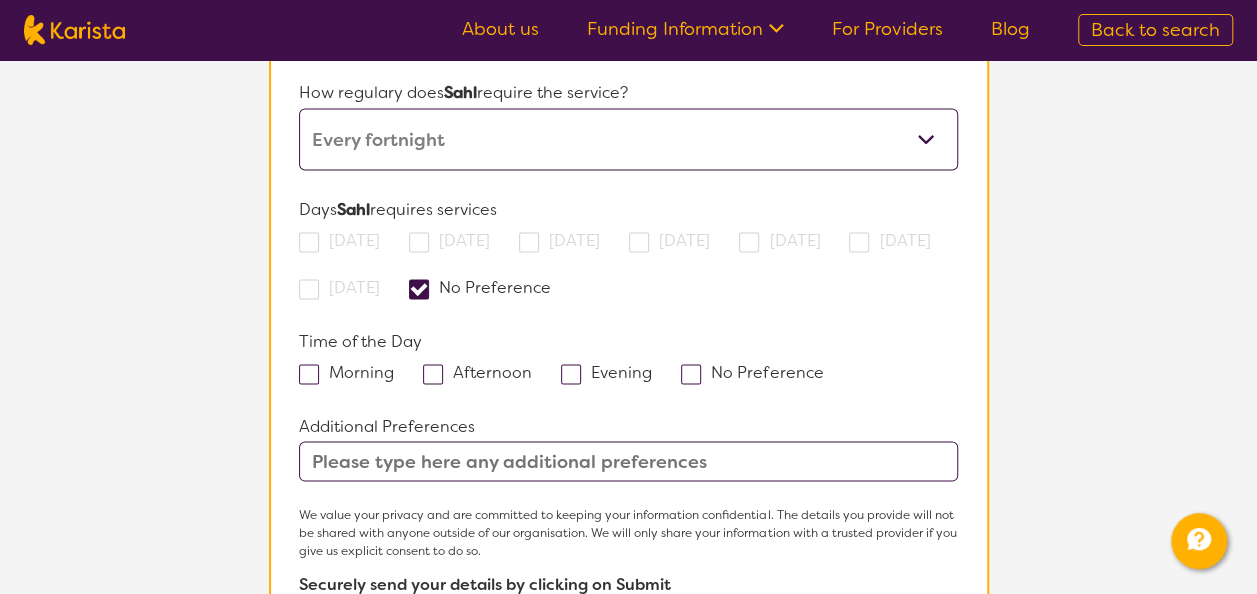 click at bounding box center (419, 289) 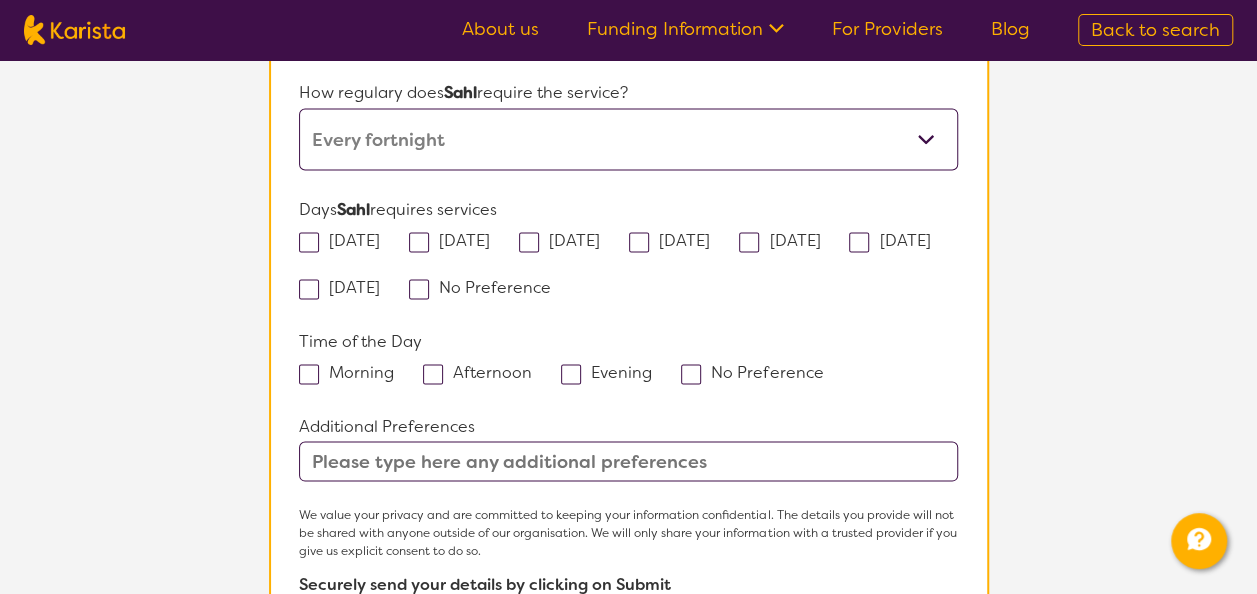 click on "Monday" at bounding box center [346, 239] 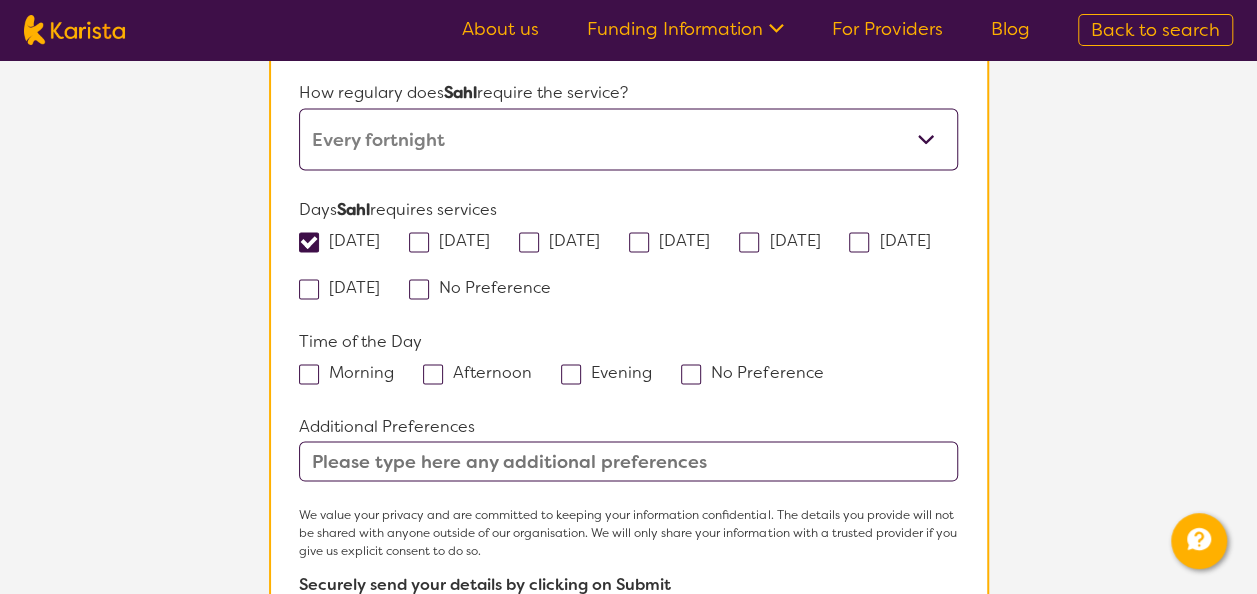 click on "Tuesday" at bounding box center (456, 239) 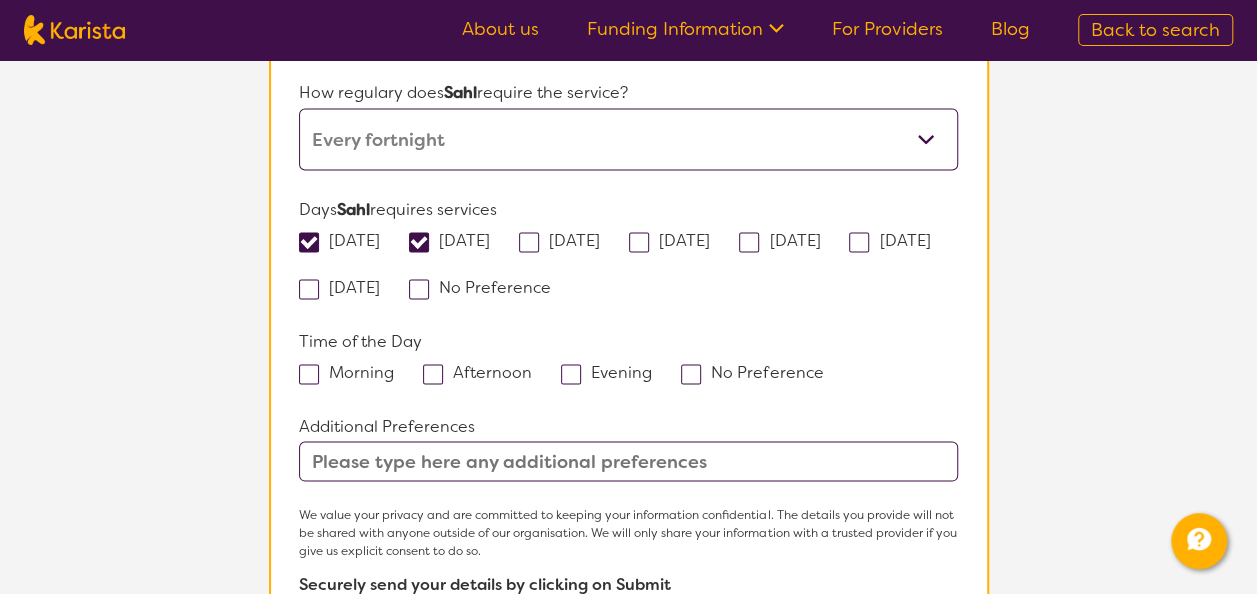 click on "Wednesday" at bounding box center [566, 239] 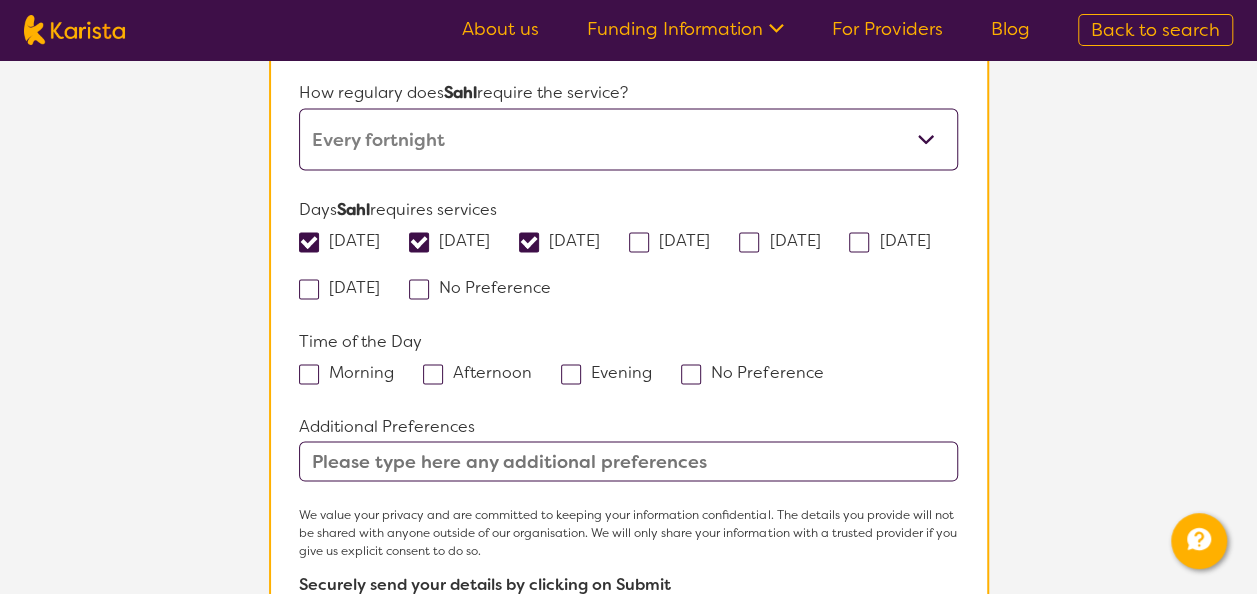 click on "Thursday" at bounding box center (676, 239) 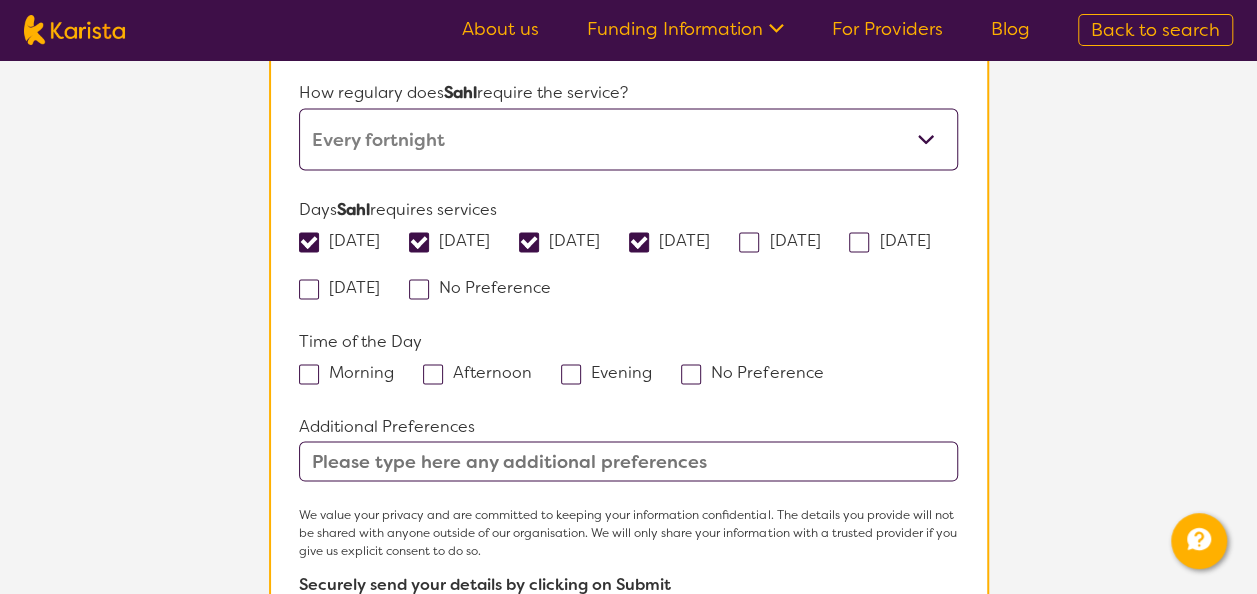 click on "Friday" at bounding box center [786, 239] 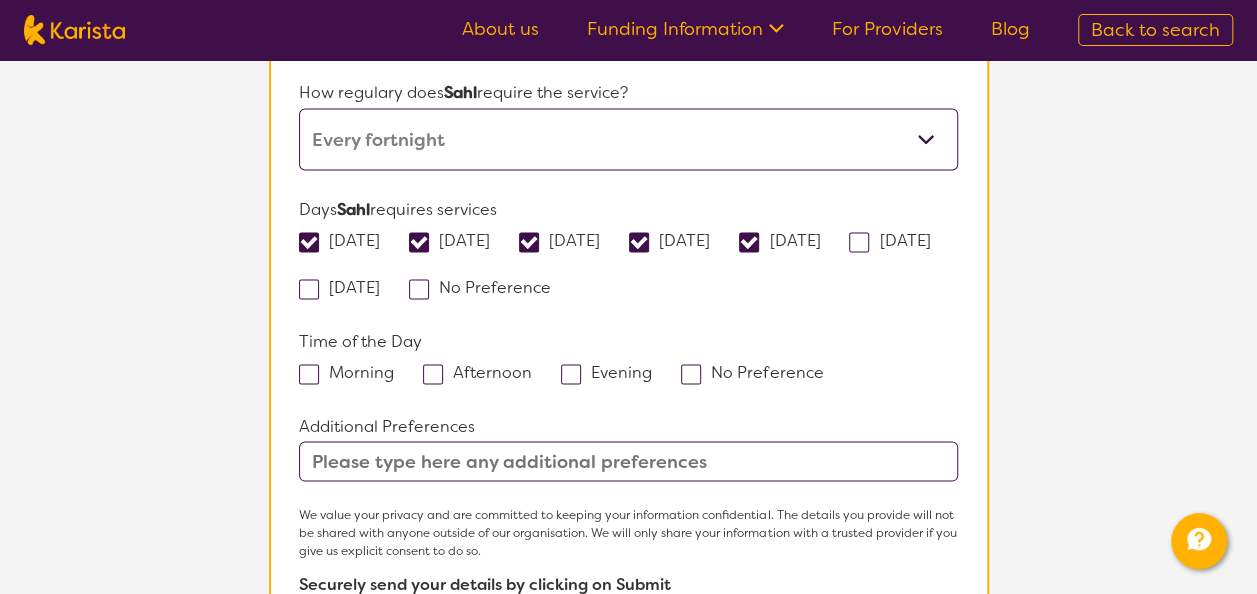 click on "Saturday" at bounding box center (896, 239) 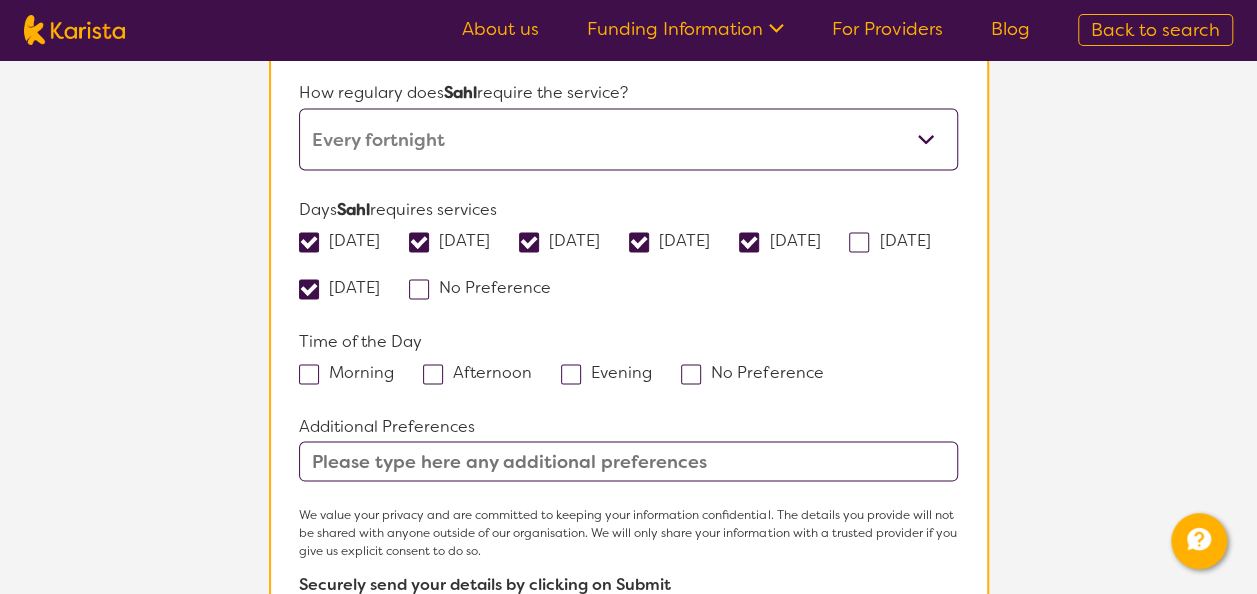 click on "Saturday" at bounding box center [896, 239] 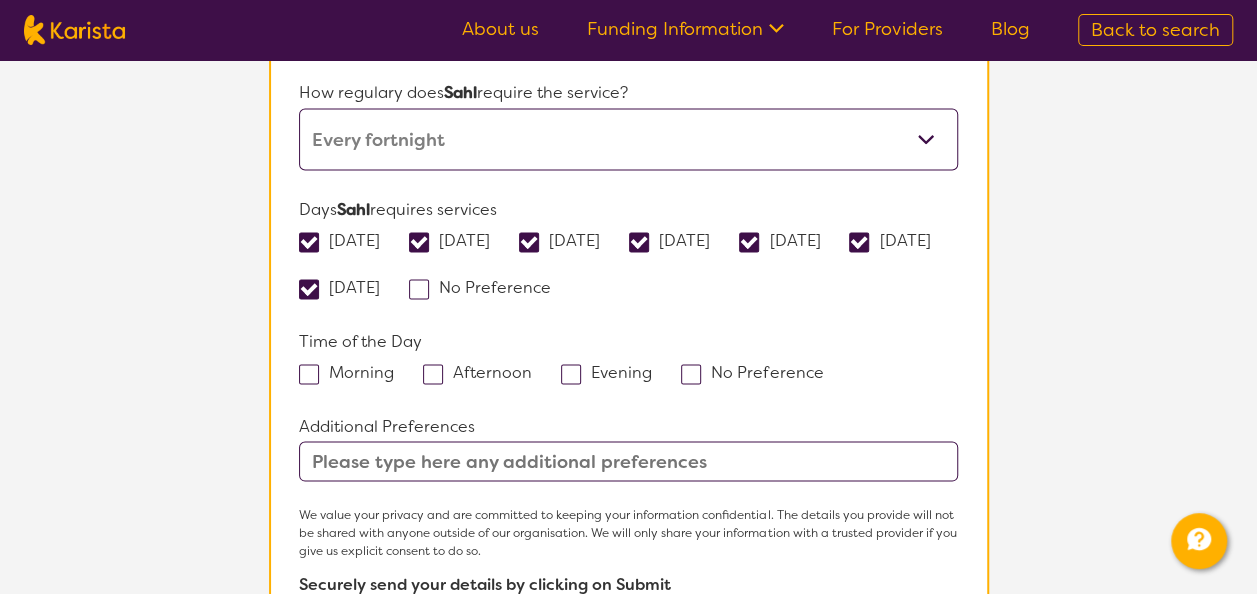 click at bounding box center [419, 289] 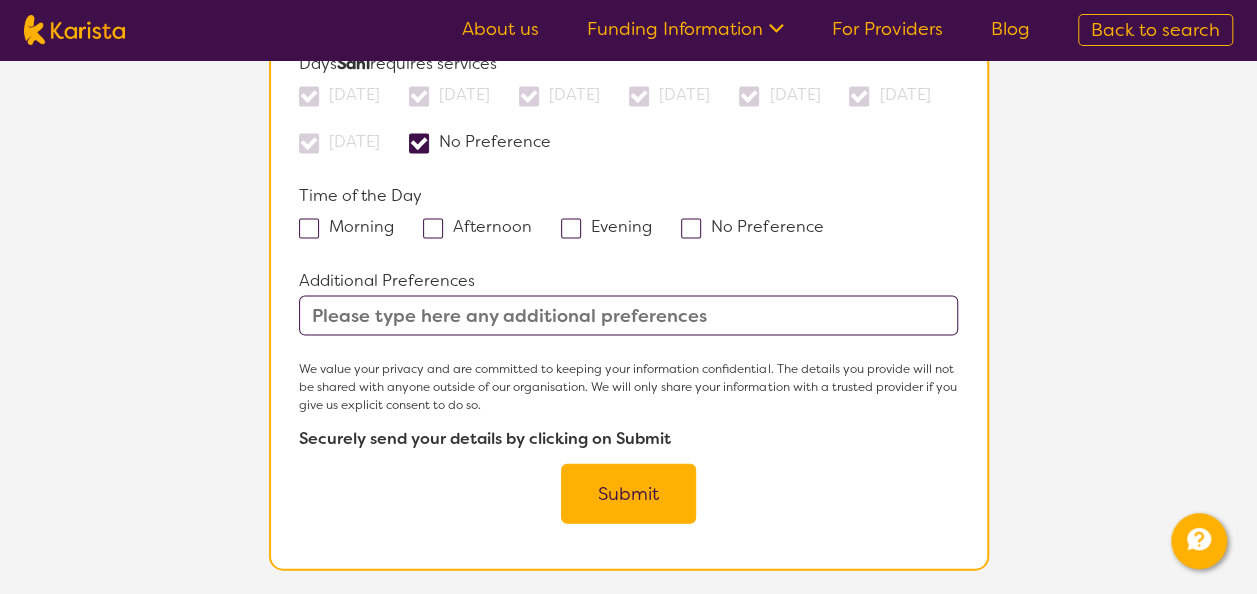 scroll, scrollTop: 1918, scrollLeft: 0, axis: vertical 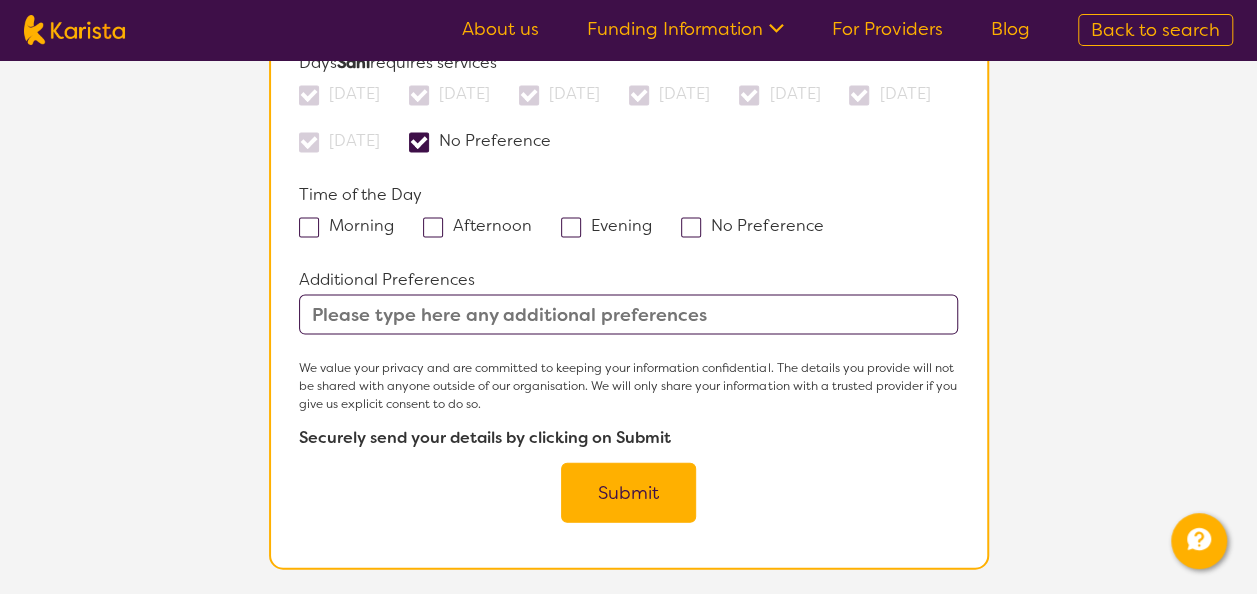 click on "Afternoon" at bounding box center (484, 225) 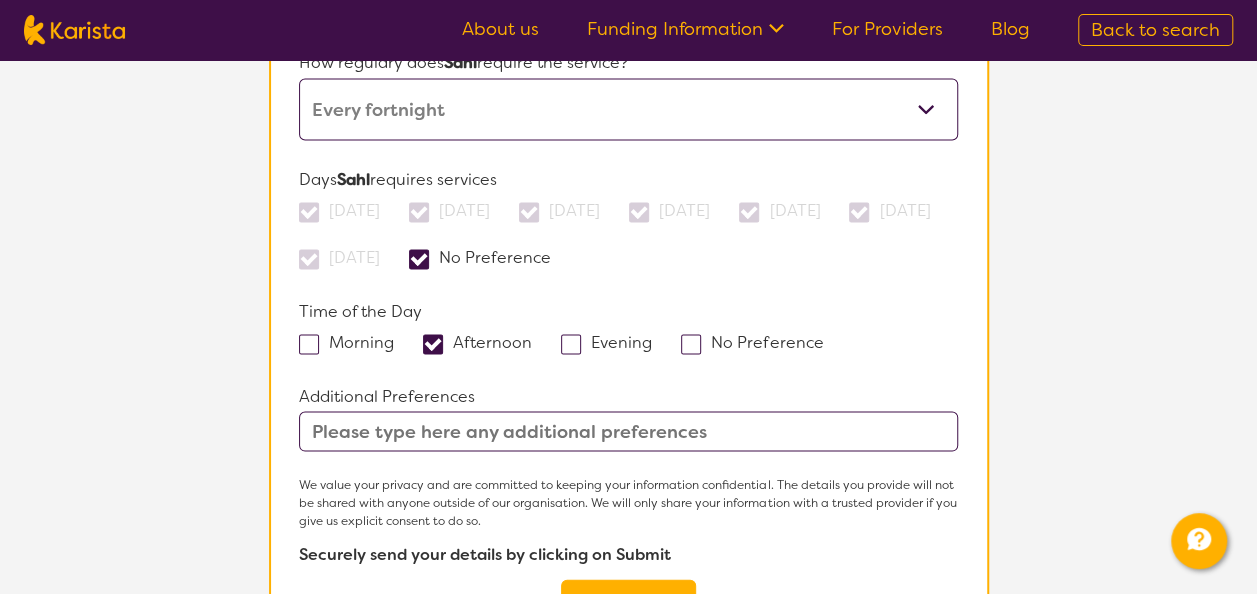 scroll, scrollTop: 1800, scrollLeft: 0, axis: vertical 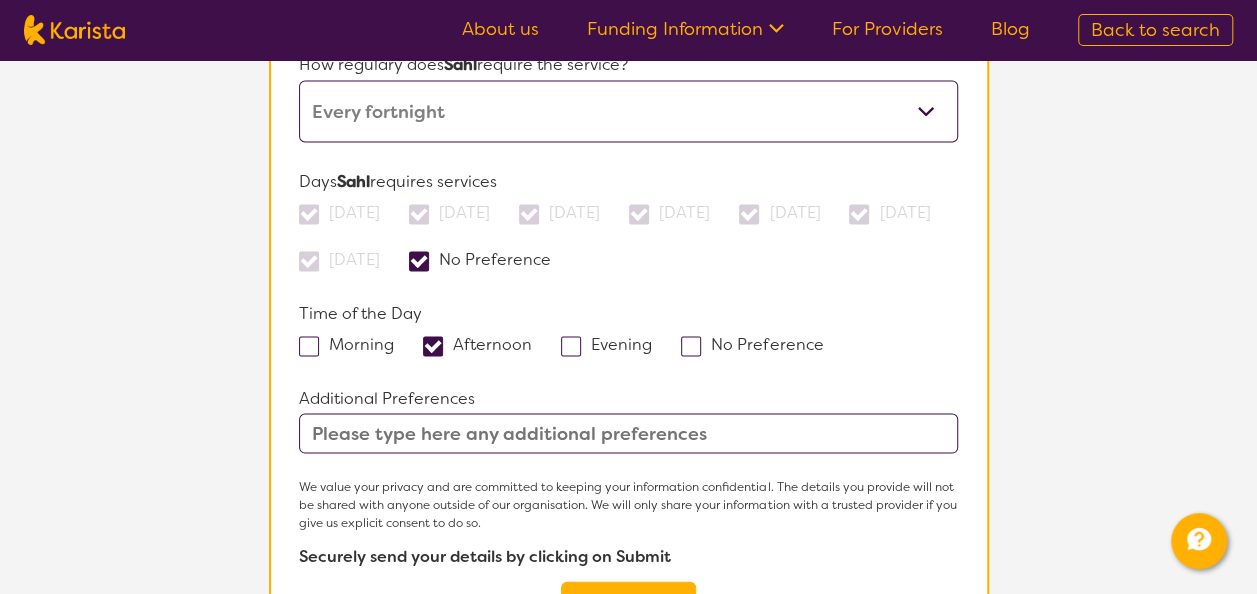 click on "No Preference" at bounding box center (486, 258) 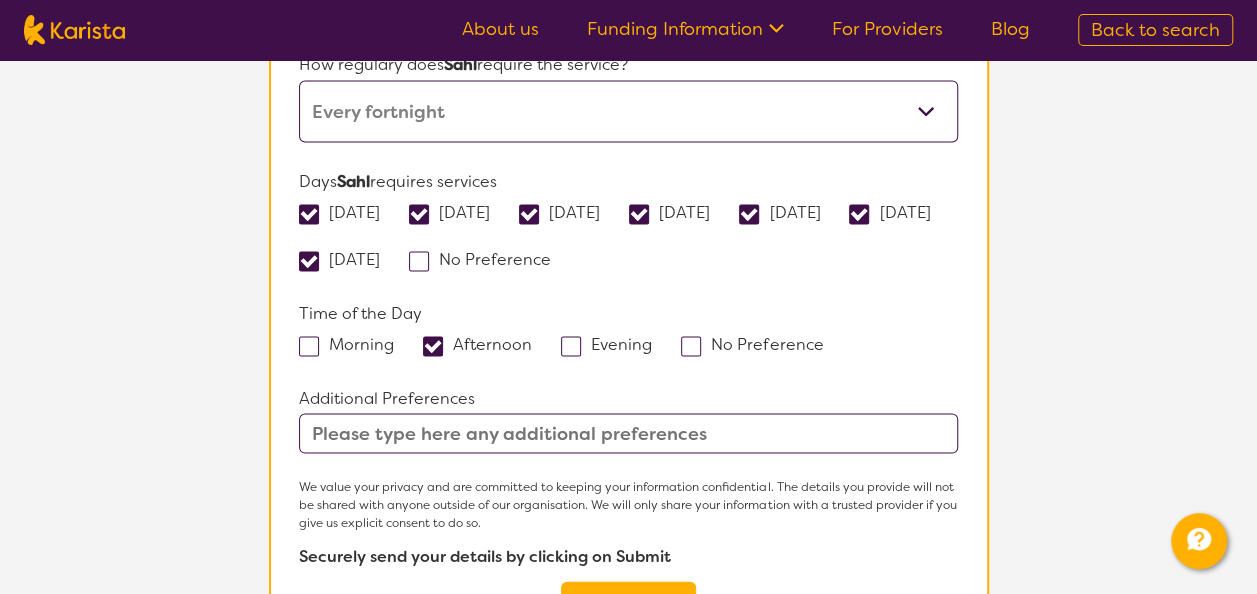 click on "Evening" at bounding box center (613, 343) 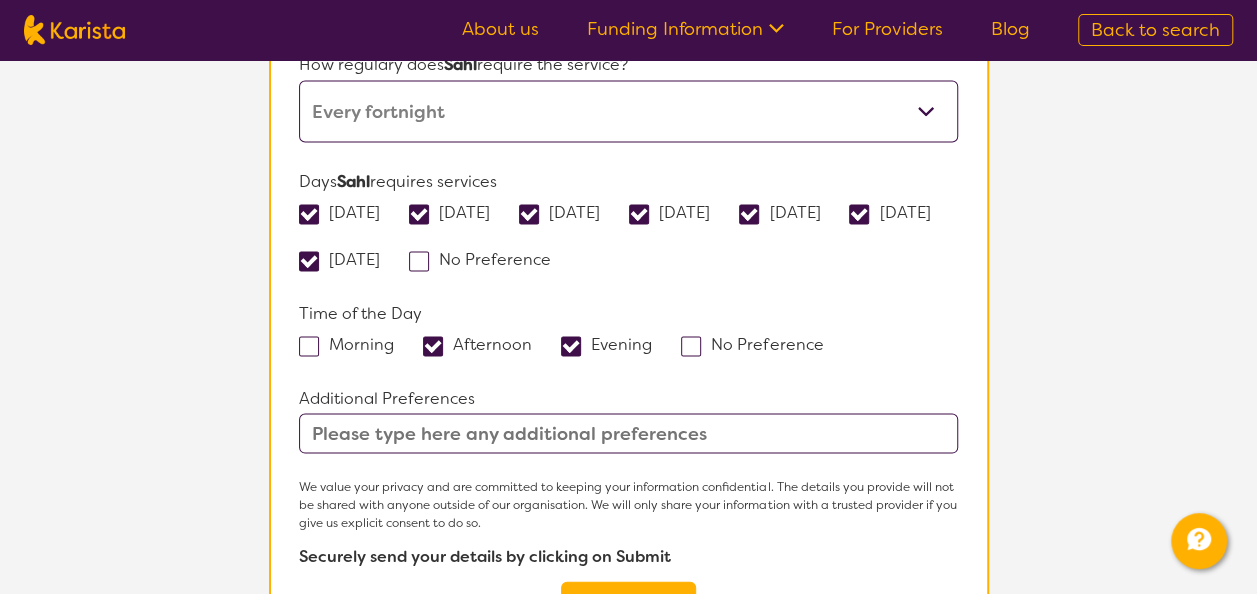 click on "Sunday" at bounding box center [346, 258] 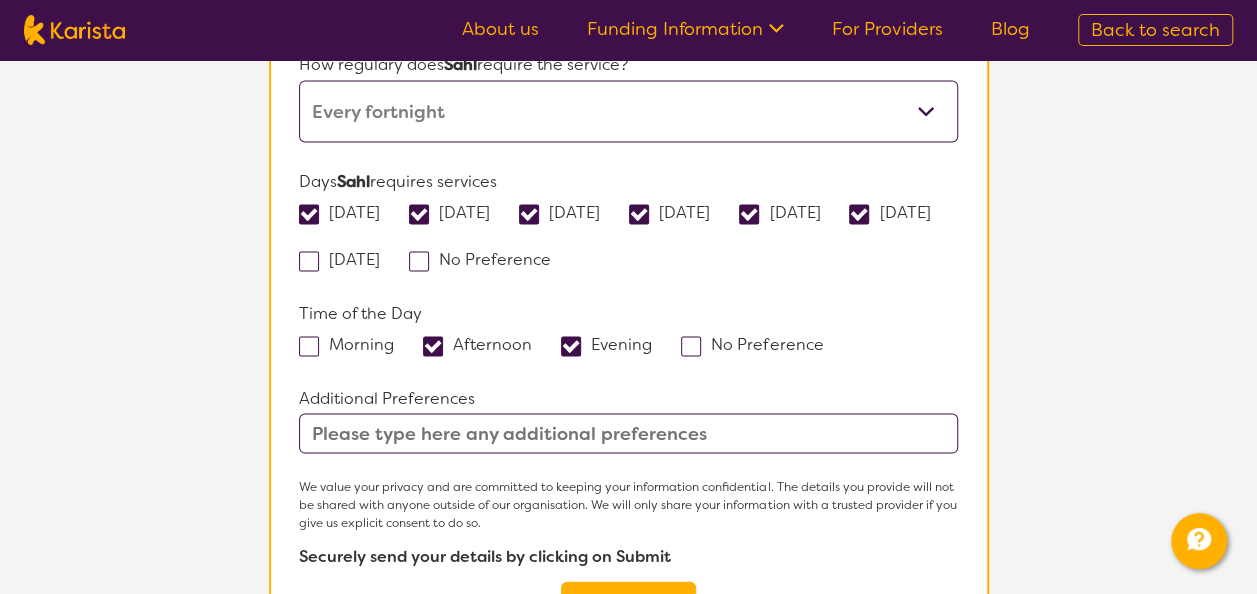 click on "Tuesday" at bounding box center (456, 211) 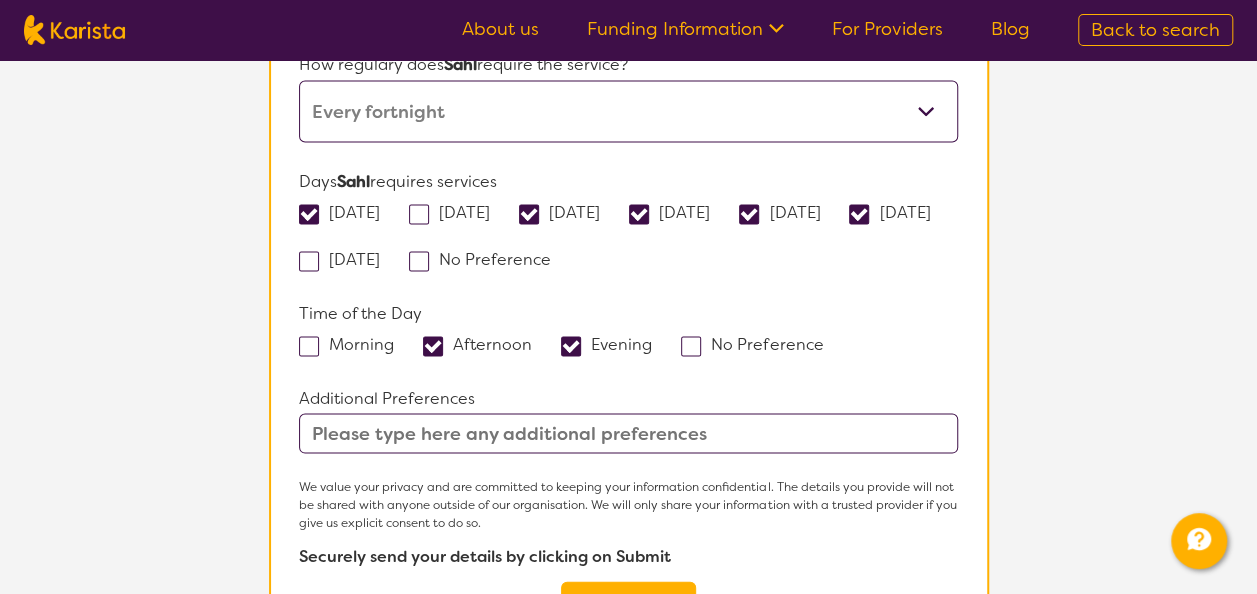 click on "Monday" at bounding box center (386, 210) 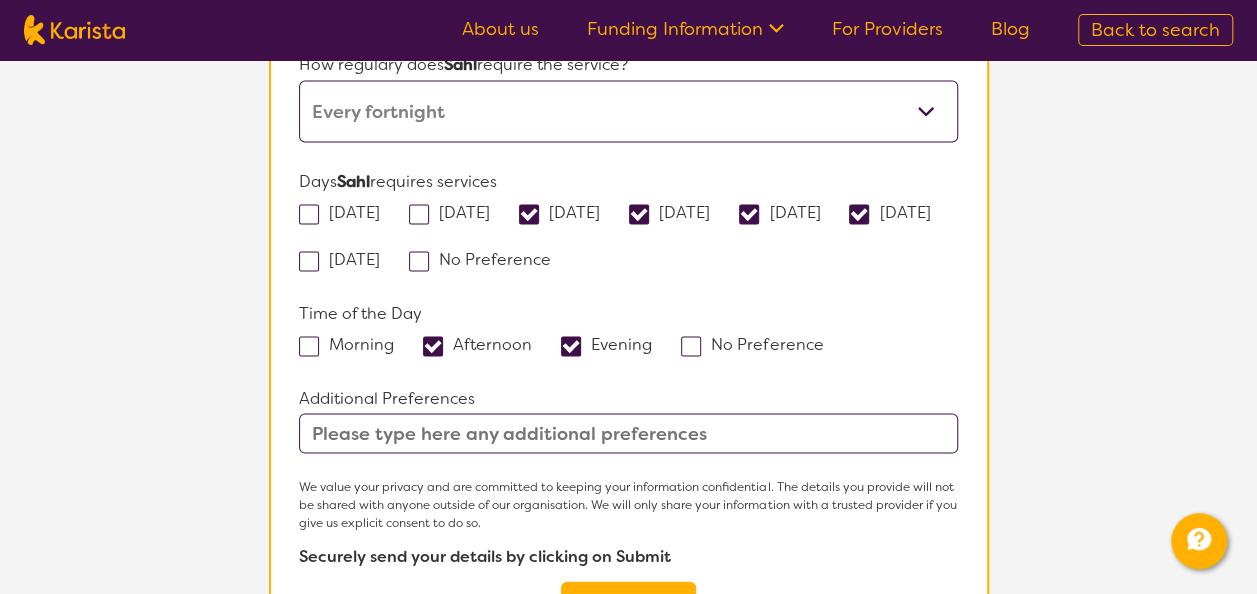 click on "Saturday" at bounding box center [936, 210] 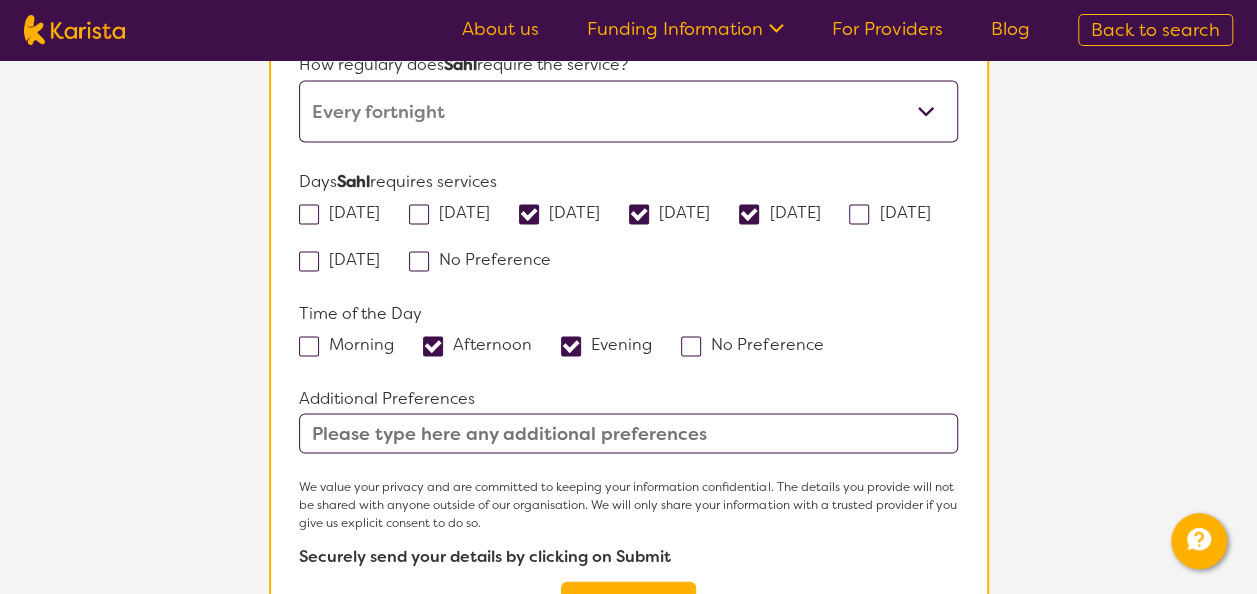 click on "Wednesday" at bounding box center [566, 211] 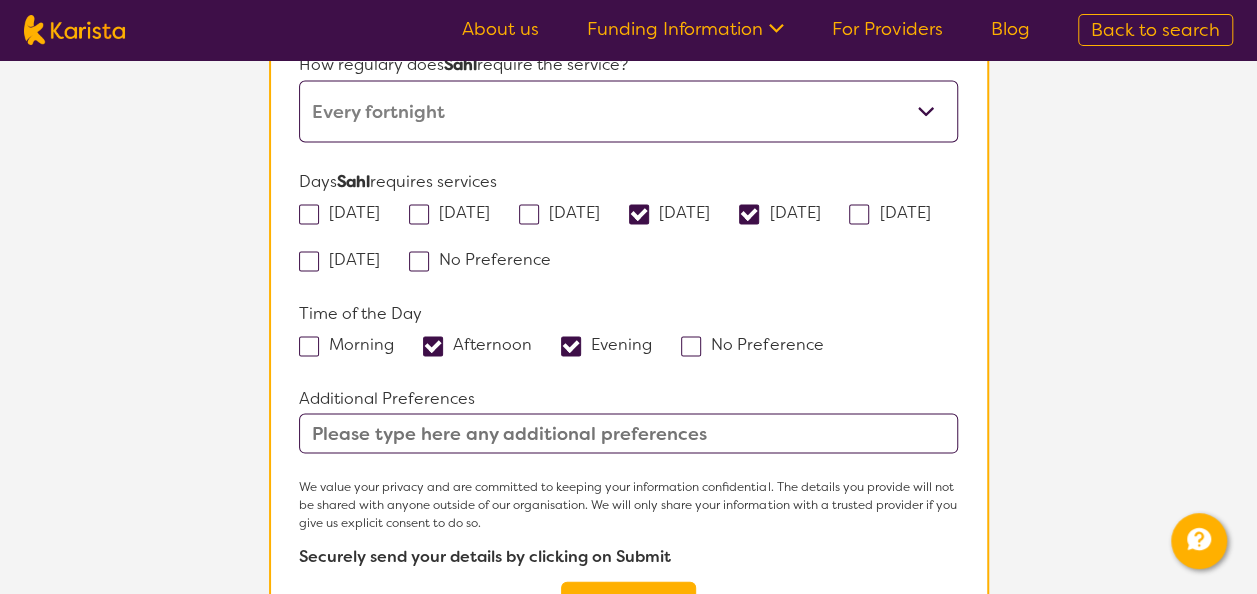 click on "Thursday" at bounding box center [676, 211] 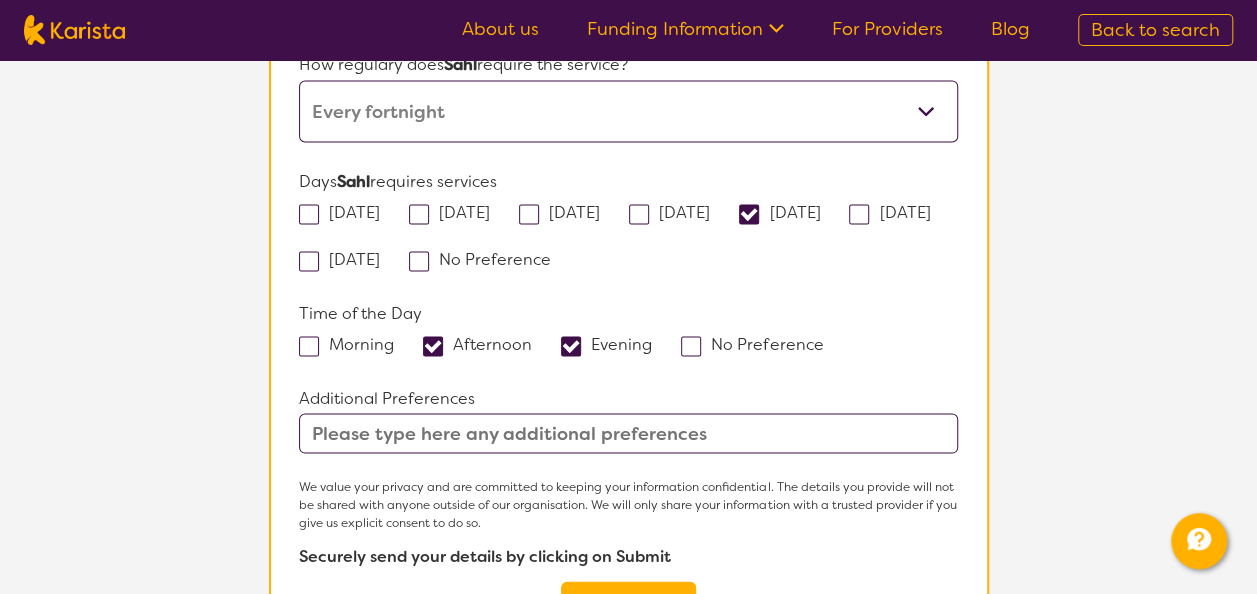 click on "Friday" at bounding box center [786, 211] 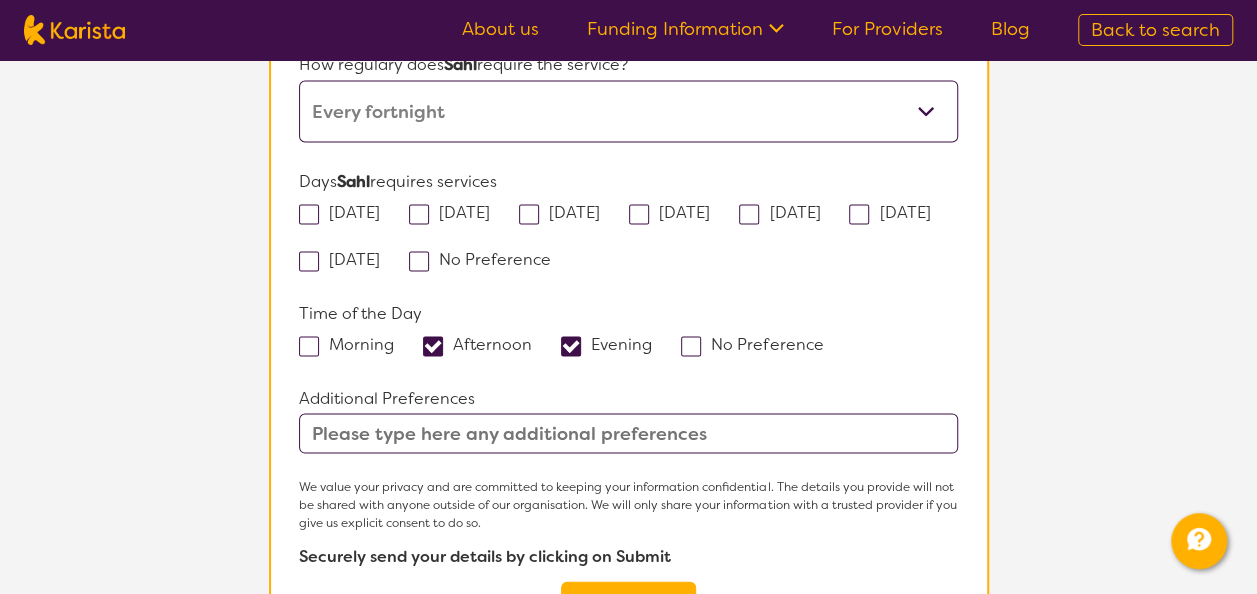 click on "No Preference" at bounding box center [486, 258] 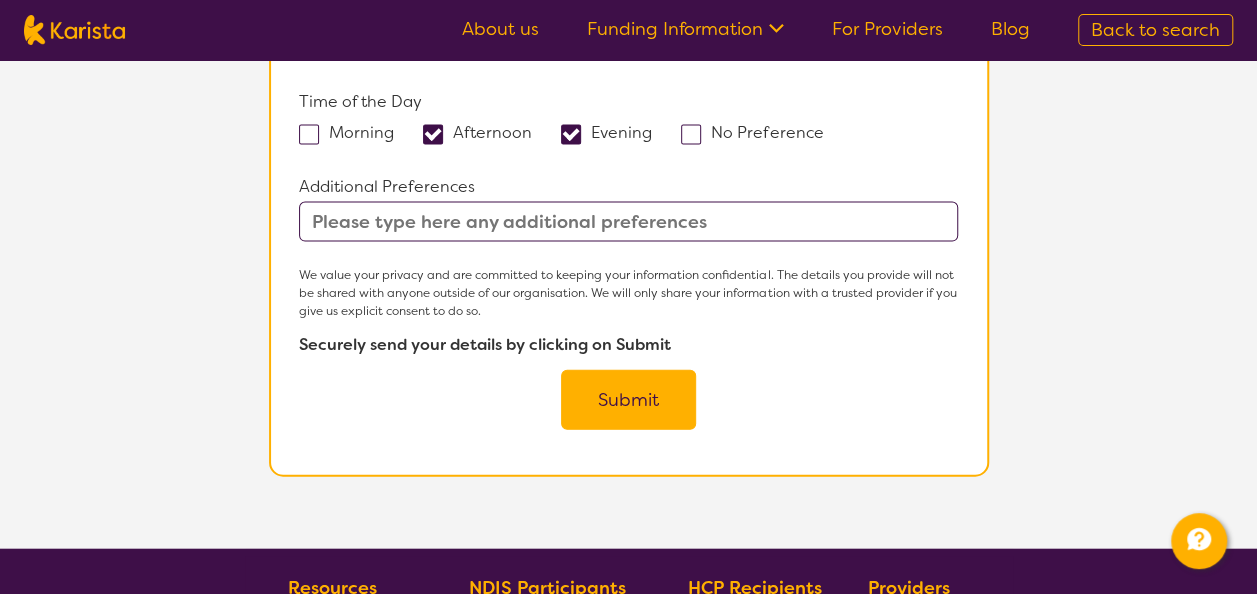 scroll, scrollTop: 2015, scrollLeft: 0, axis: vertical 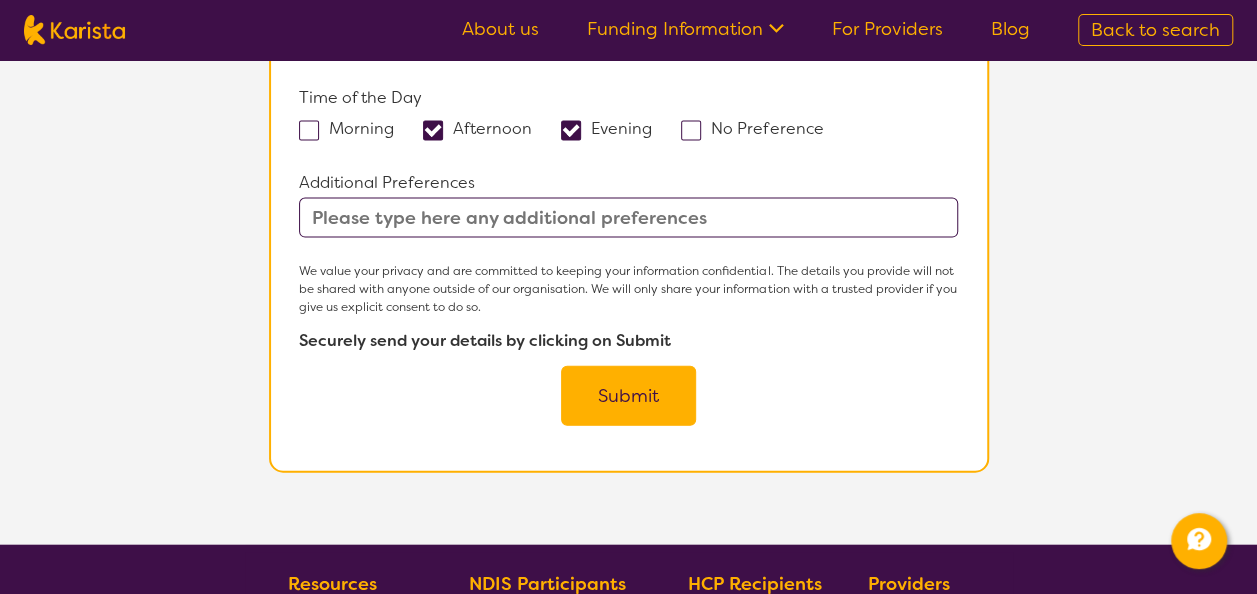 click on "Submit" at bounding box center [628, 396] 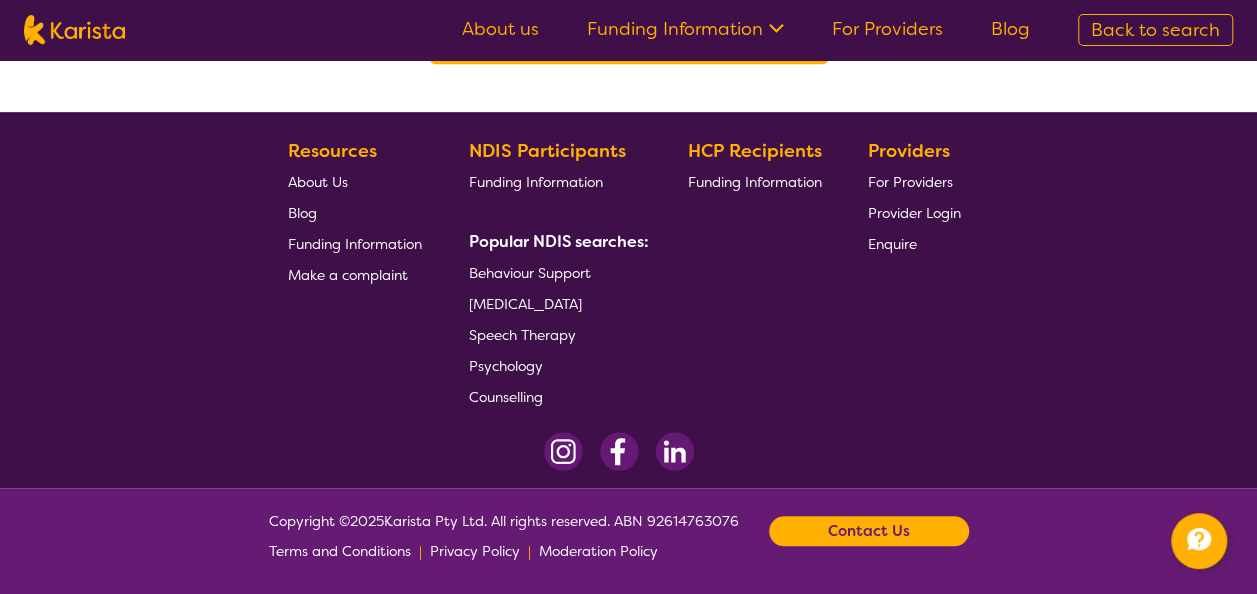scroll, scrollTop: 0, scrollLeft: 0, axis: both 